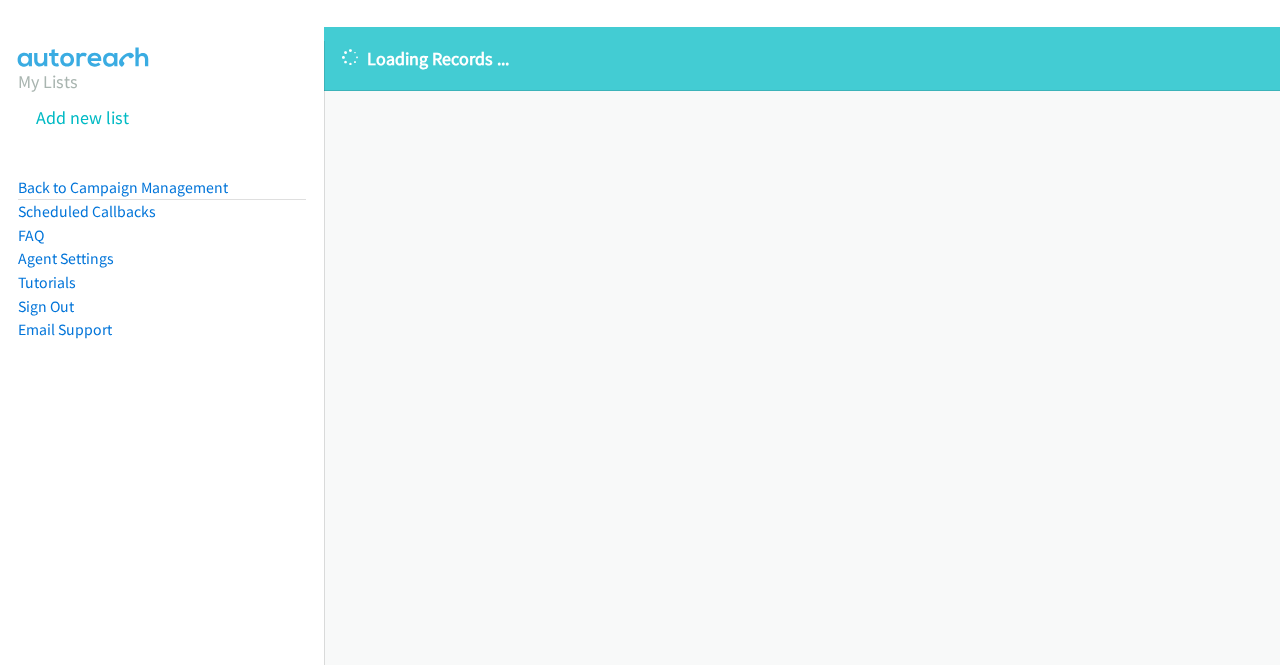 scroll, scrollTop: 0, scrollLeft: 0, axis: both 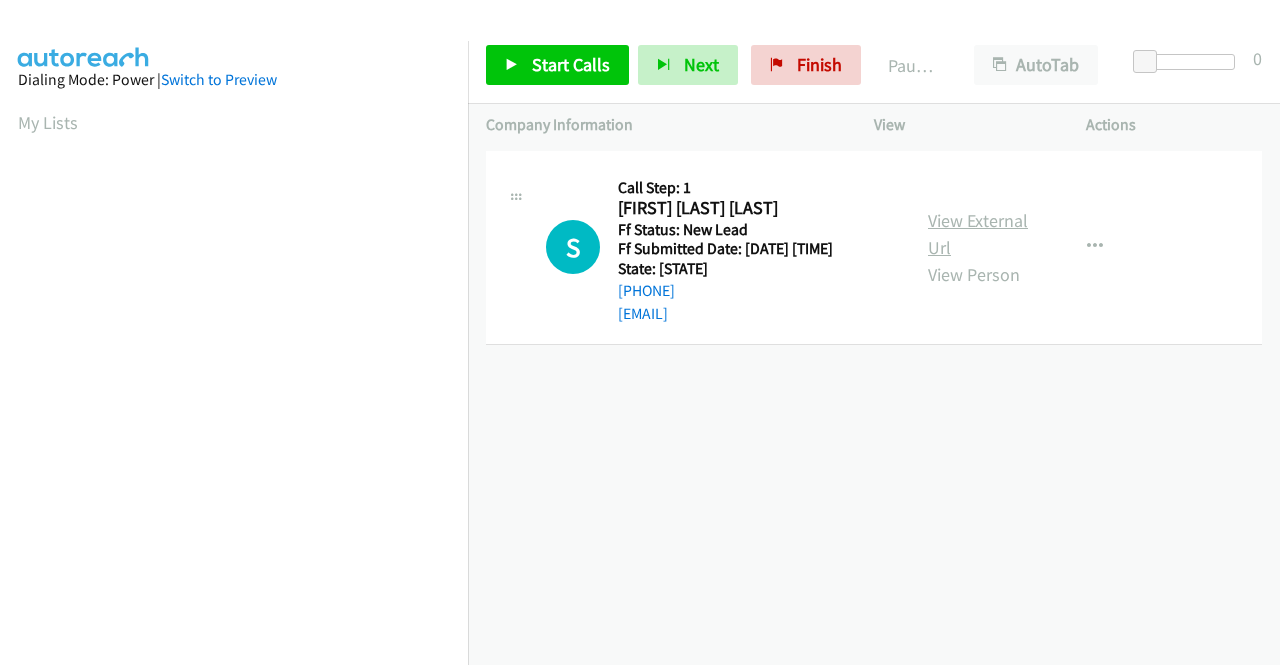 click on "View External Url" at bounding box center [978, 234] 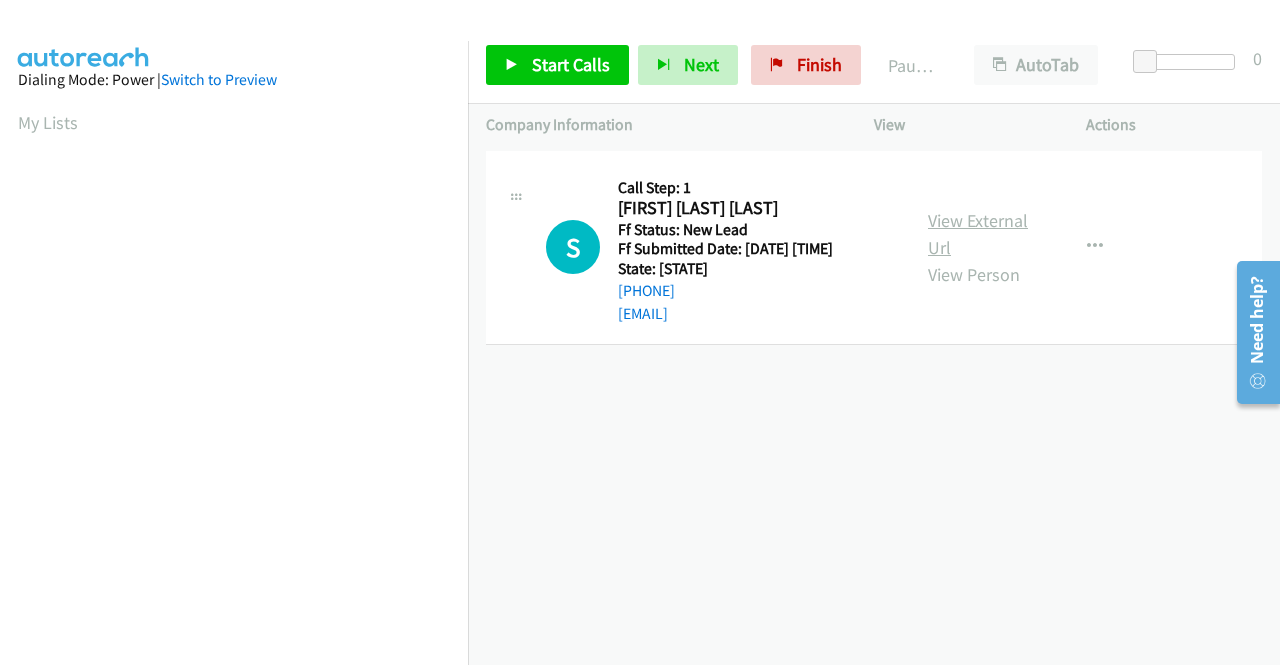 scroll, scrollTop: 0, scrollLeft: 0, axis: both 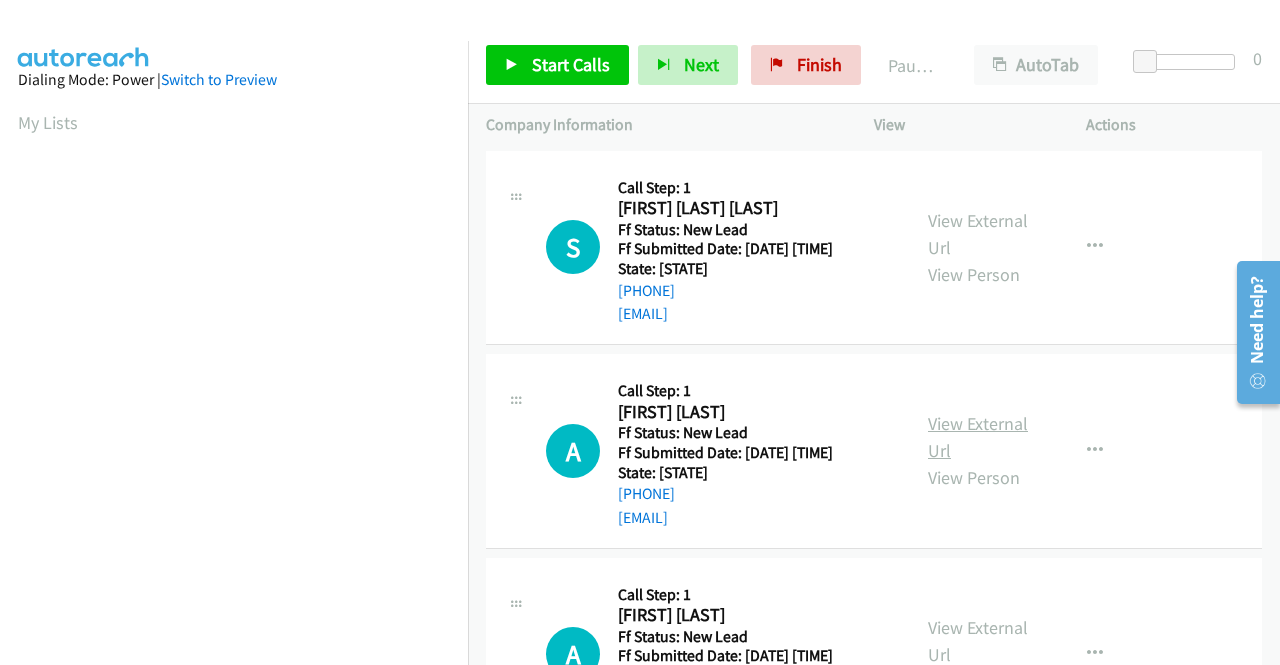 click on "View External Url" at bounding box center [978, 437] 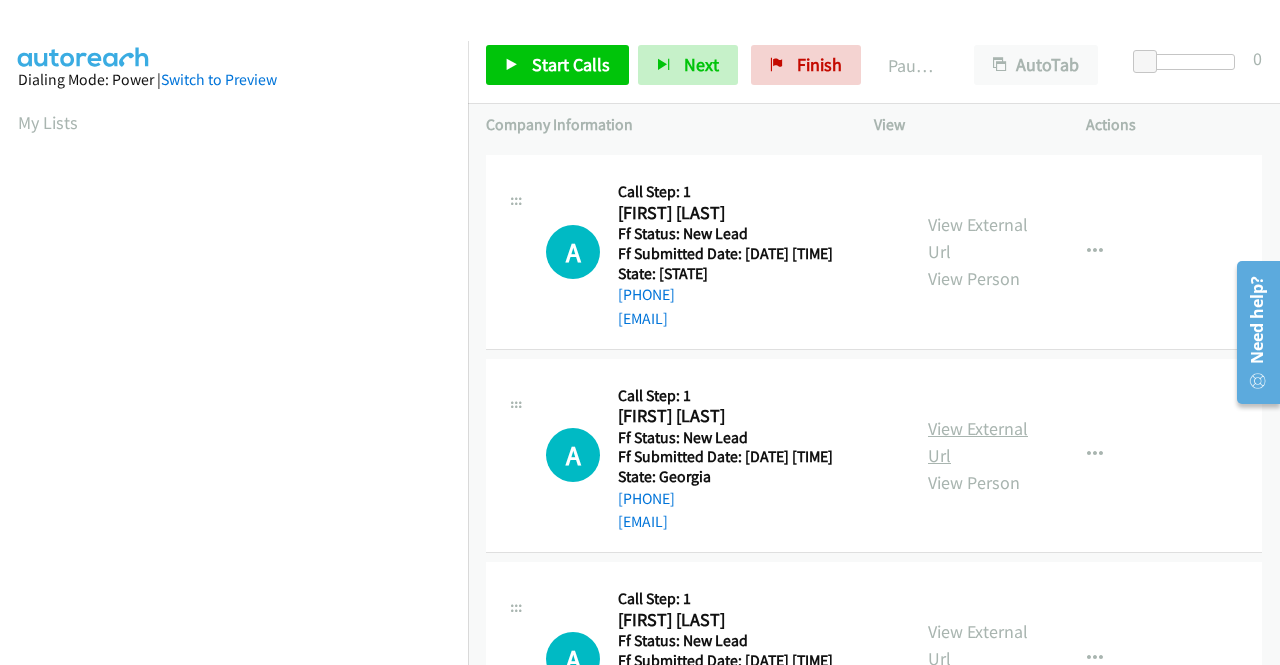 scroll, scrollTop: 200, scrollLeft: 0, axis: vertical 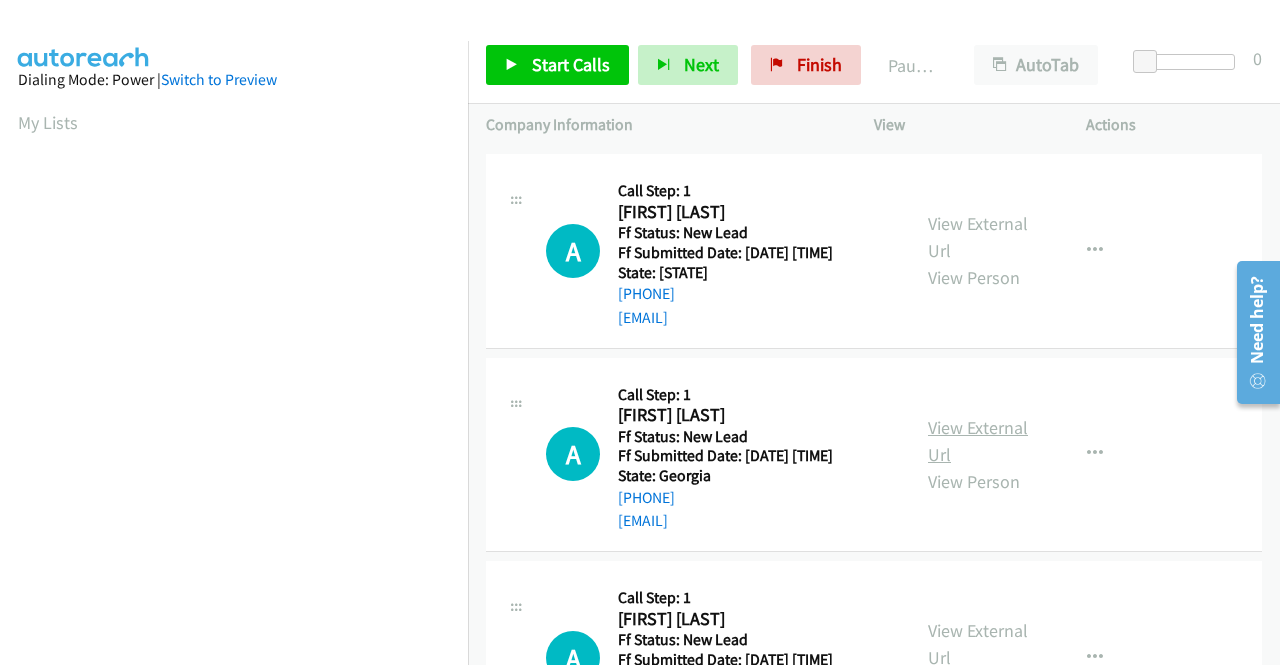 click on "View External Url" at bounding box center (978, 441) 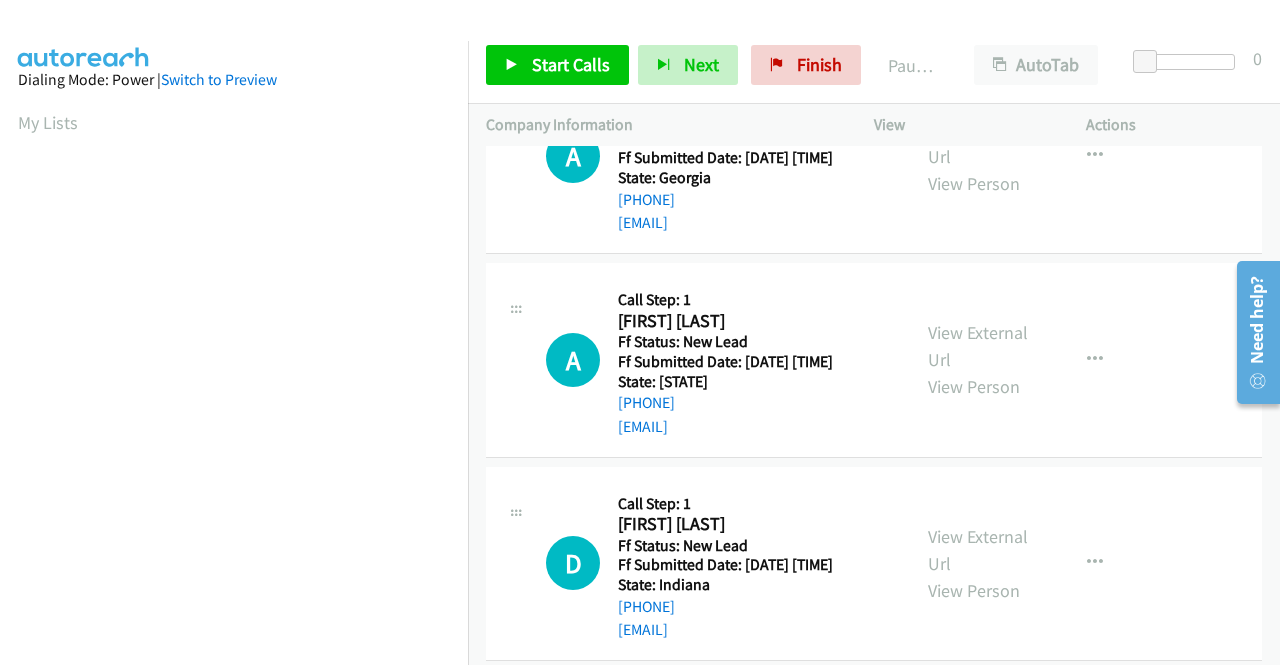 scroll, scrollTop: 500, scrollLeft: 0, axis: vertical 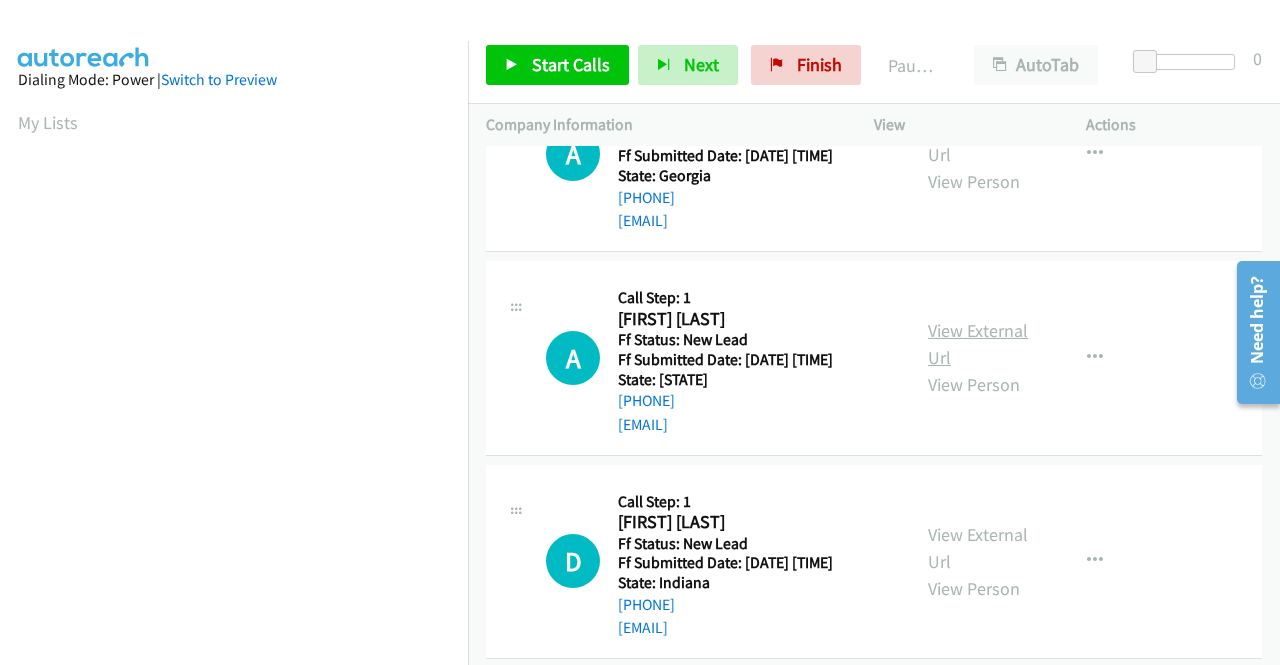 click on "View External Url" at bounding box center [978, 344] 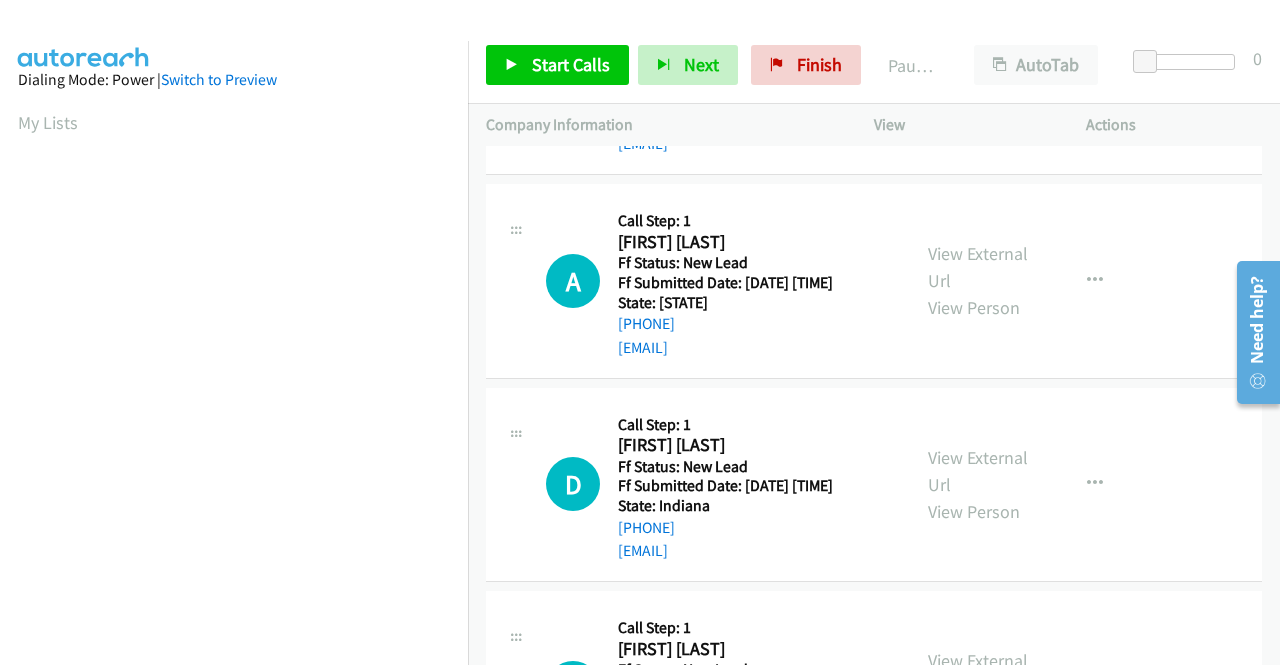 scroll, scrollTop: 700, scrollLeft: 0, axis: vertical 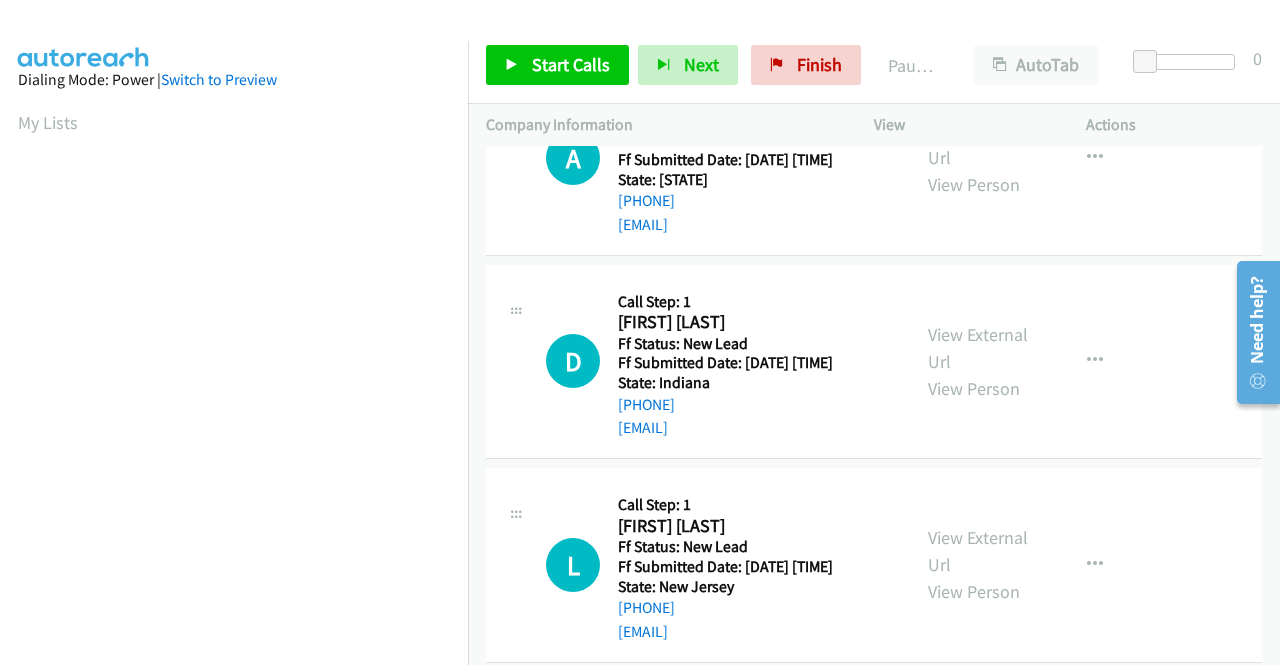 click on "View External Url
View Person
View External Url
Email
Schedule/Manage Callback
Skip Call
Add to do not call list" at bounding box center [1025, 362] 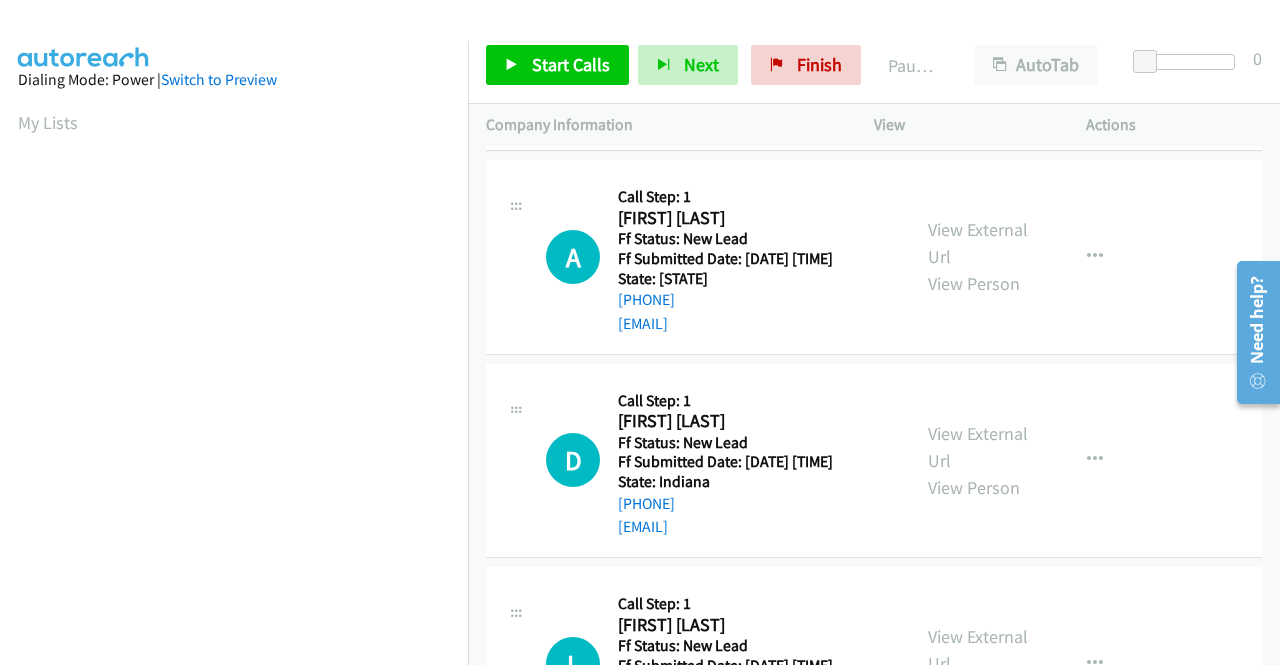 scroll, scrollTop: 600, scrollLeft: 0, axis: vertical 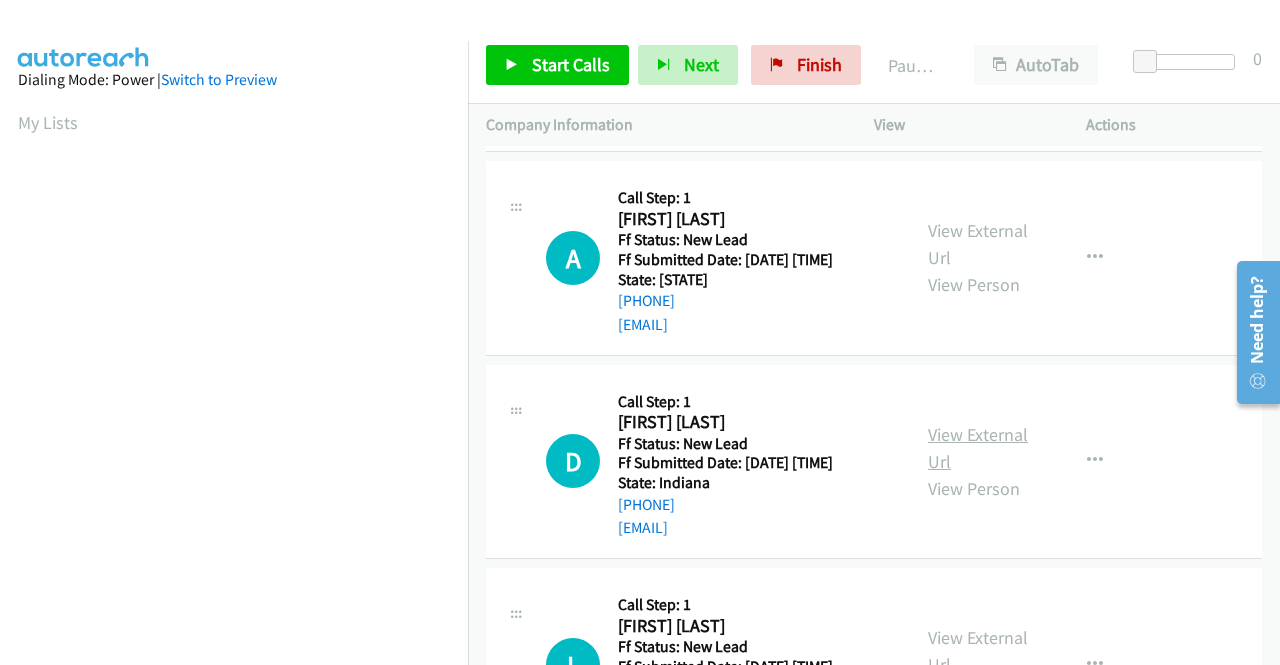 click on "View External Url" at bounding box center [978, 448] 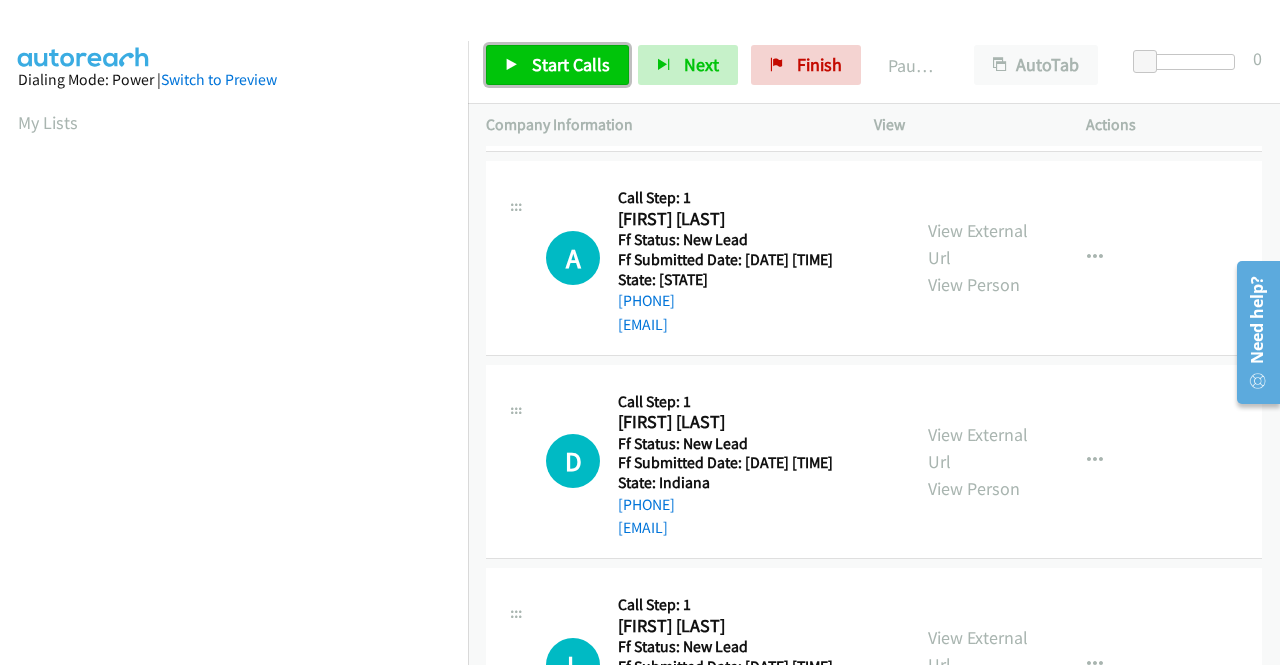 click on "Start Calls" at bounding box center (571, 64) 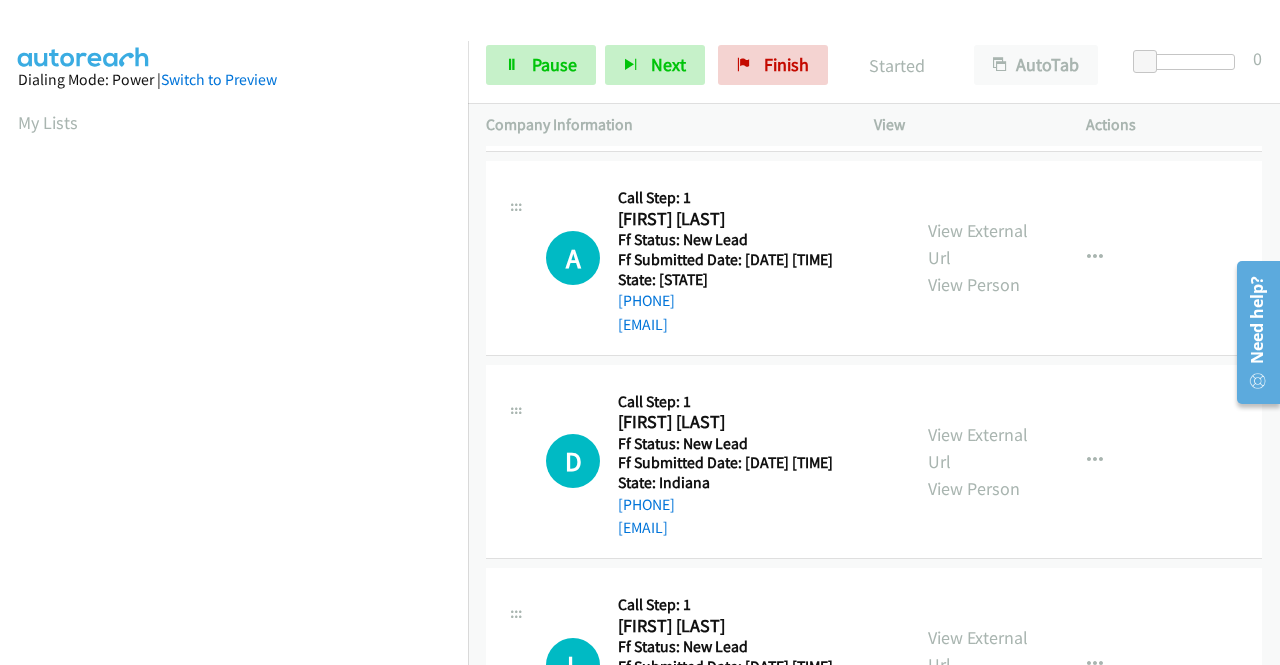 scroll, scrollTop: 159, scrollLeft: 0, axis: vertical 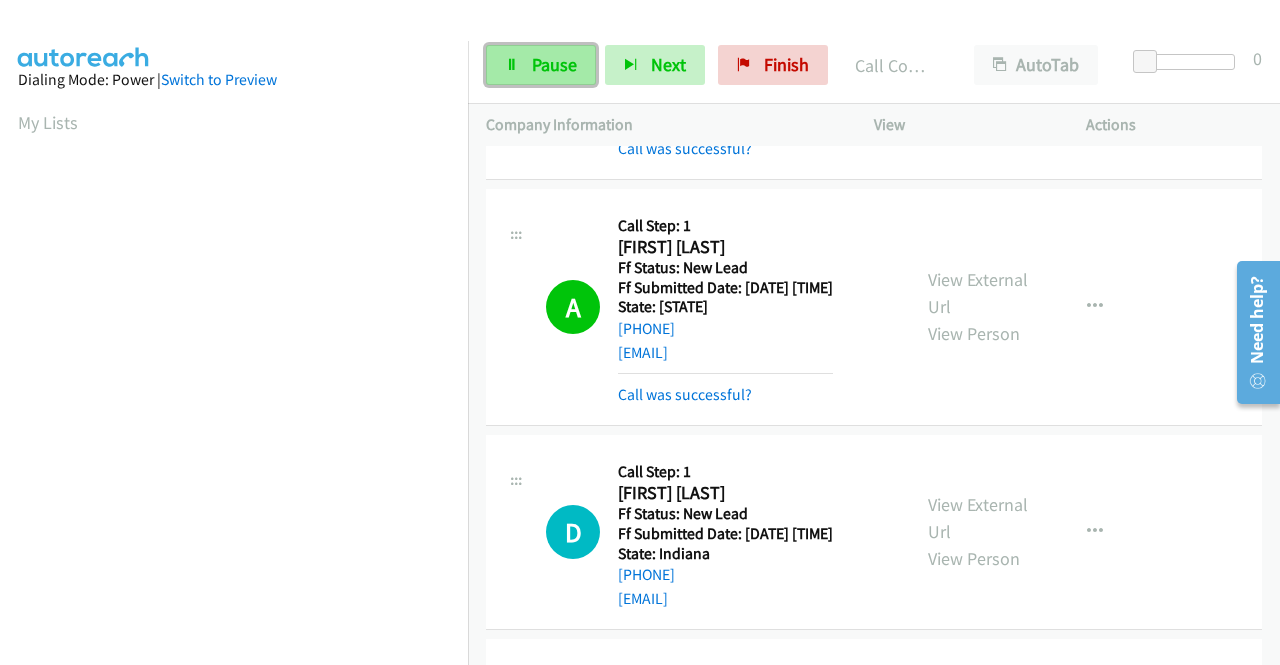 click on "Pause" at bounding box center [554, 64] 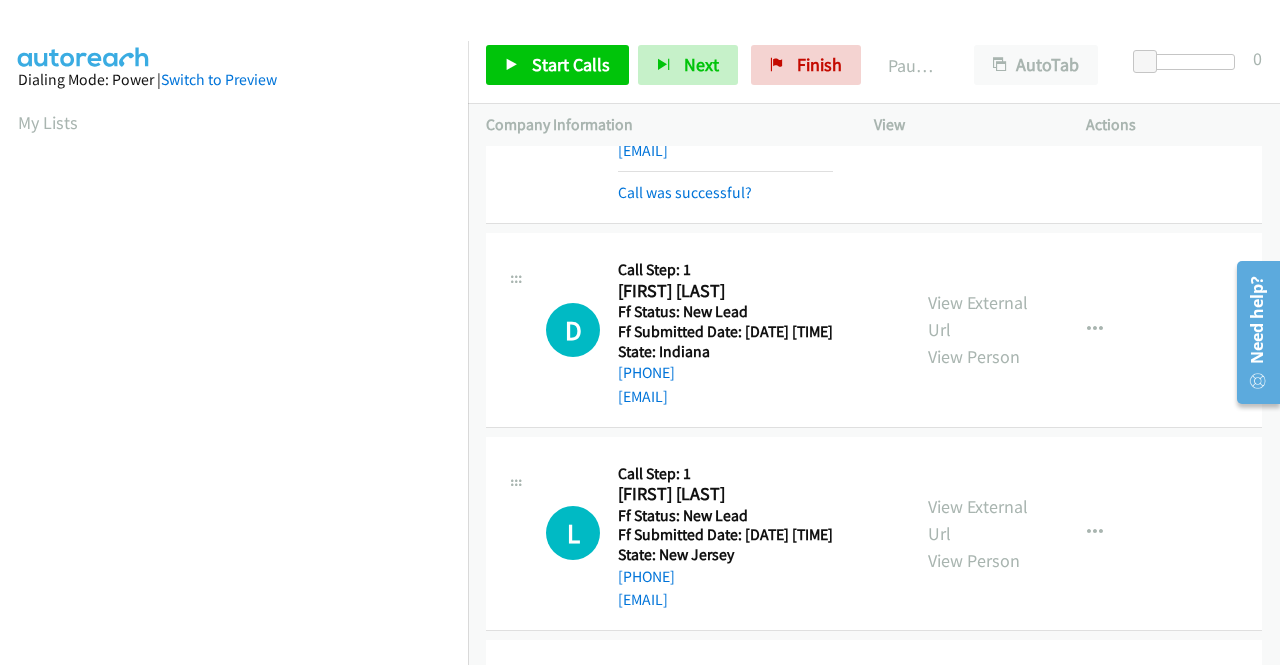 scroll, scrollTop: 1000, scrollLeft: 0, axis: vertical 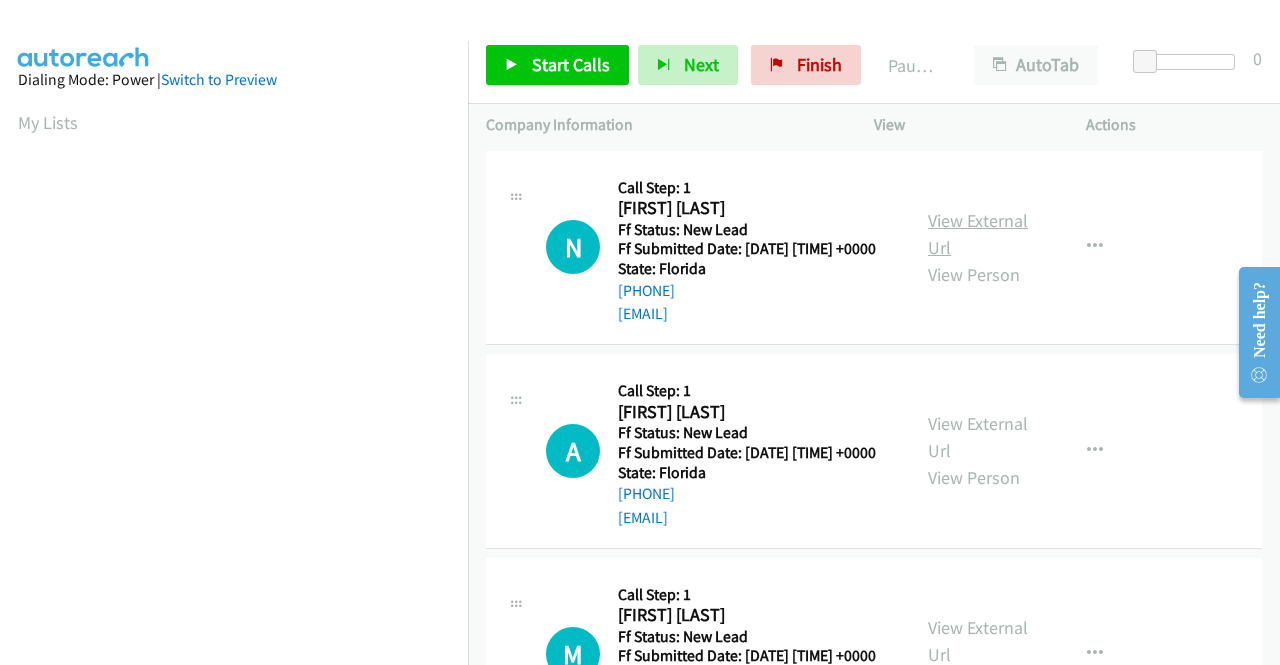 click on "View External Url" at bounding box center (978, 234) 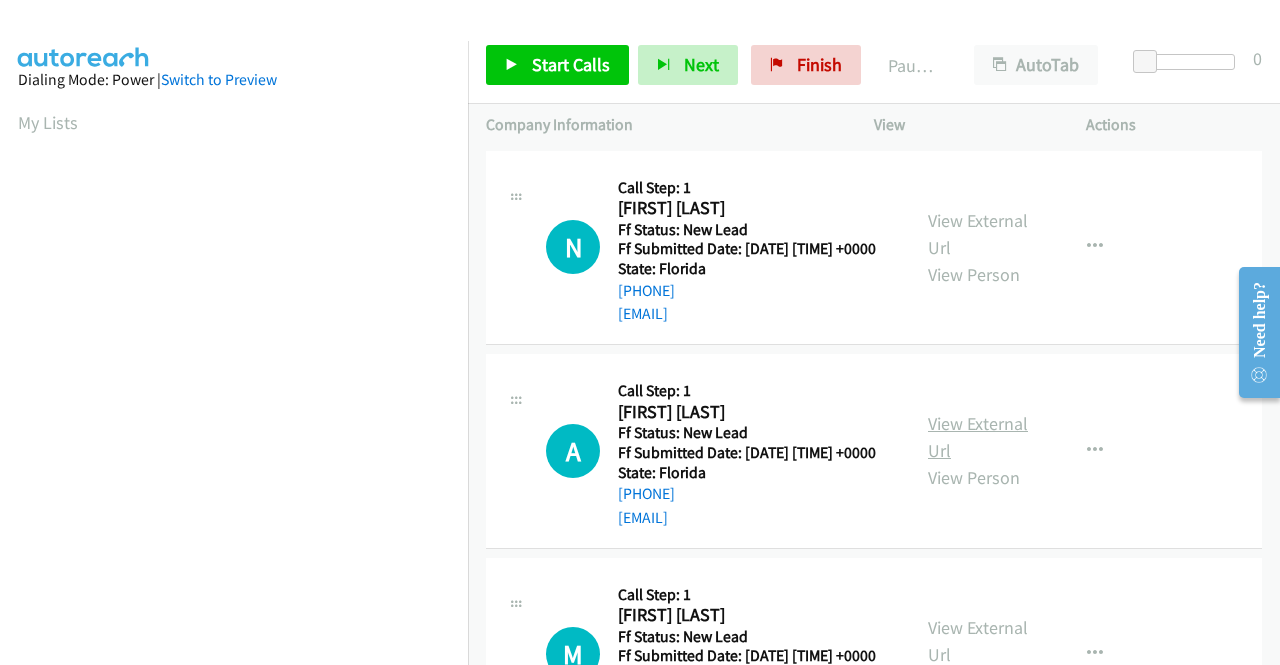 click on "View External Url" at bounding box center [978, 437] 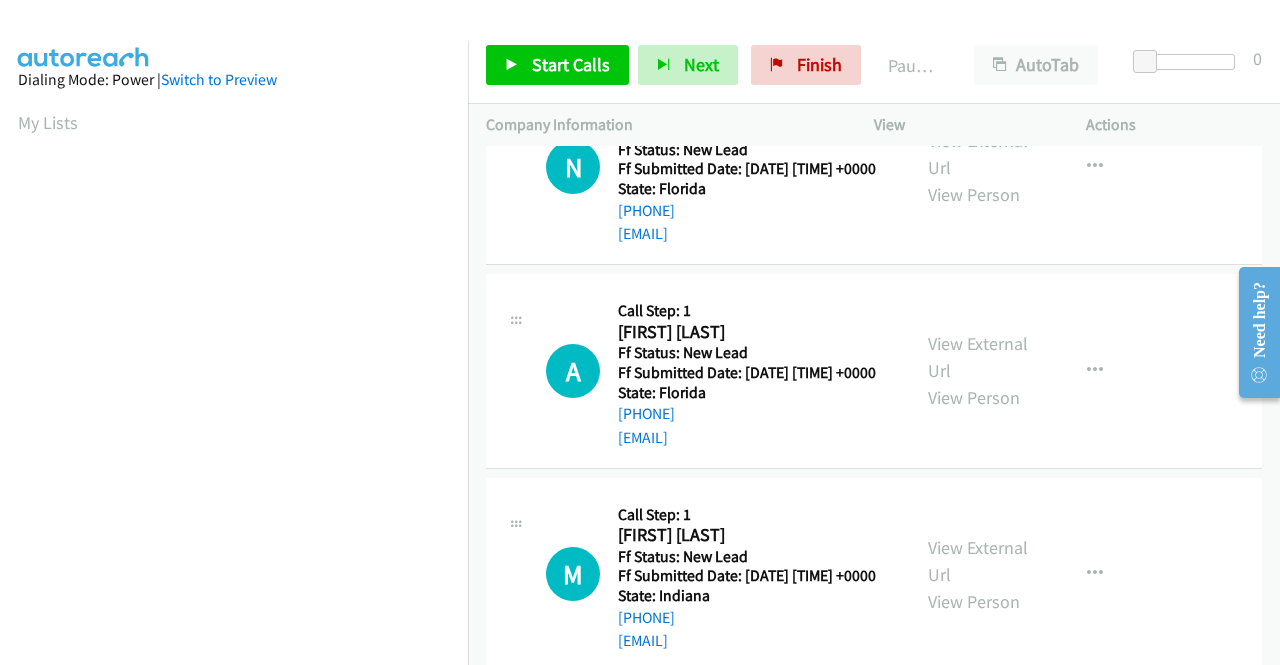 scroll, scrollTop: 200, scrollLeft: 0, axis: vertical 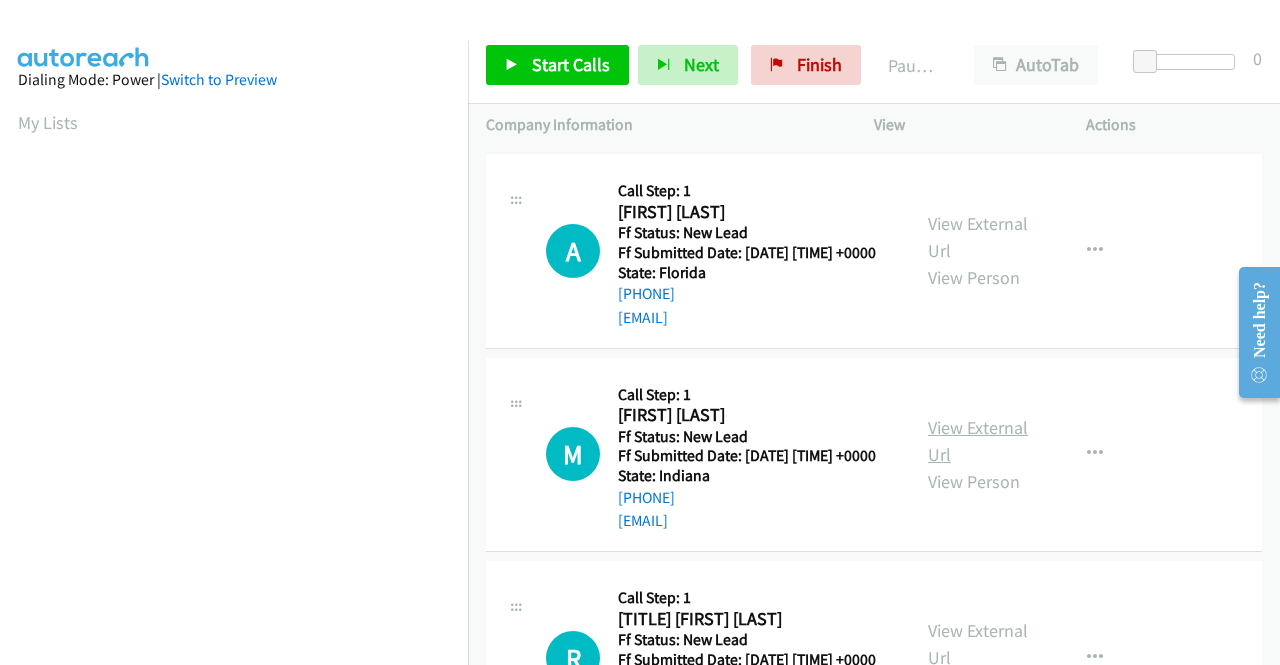 click on "View External Url" at bounding box center (978, 441) 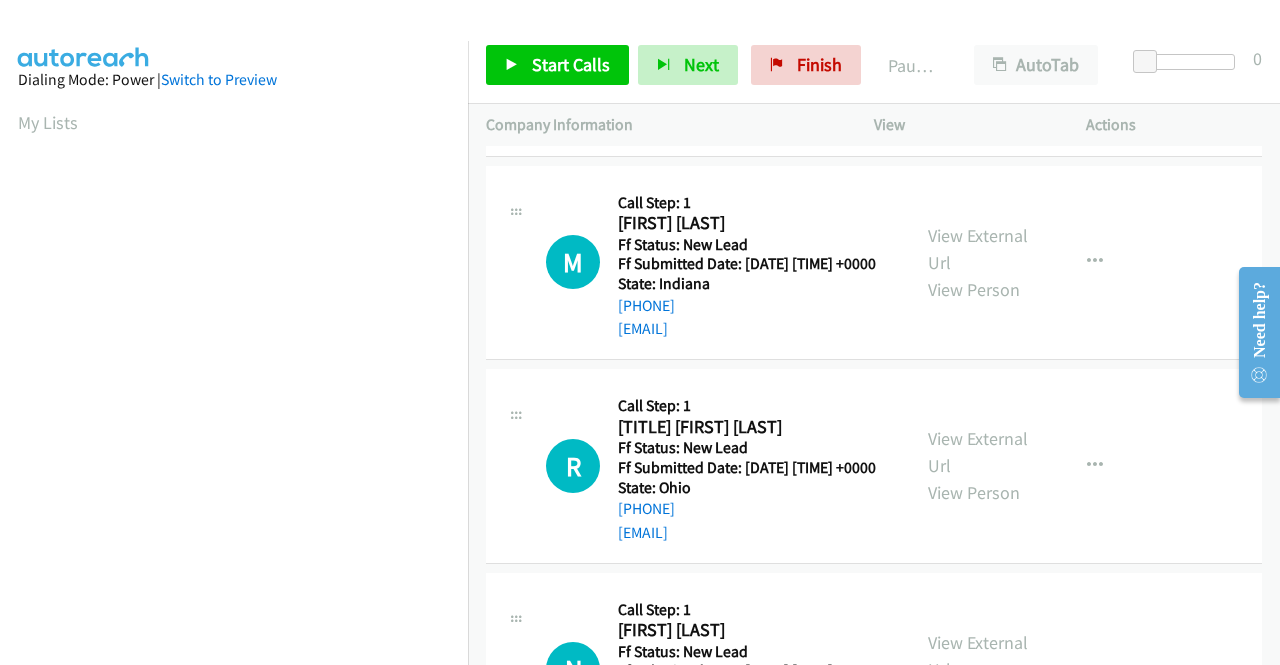 scroll, scrollTop: 400, scrollLeft: 0, axis: vertical 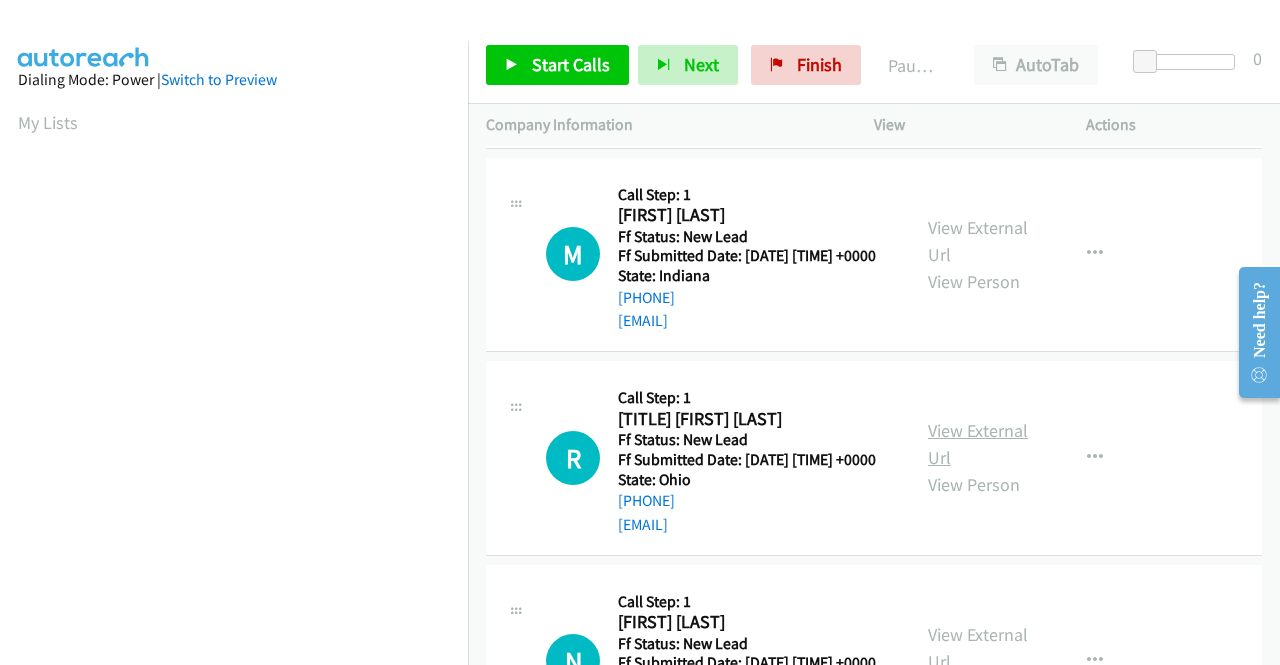 click on "View External Url" at bounding box center (978, 444) 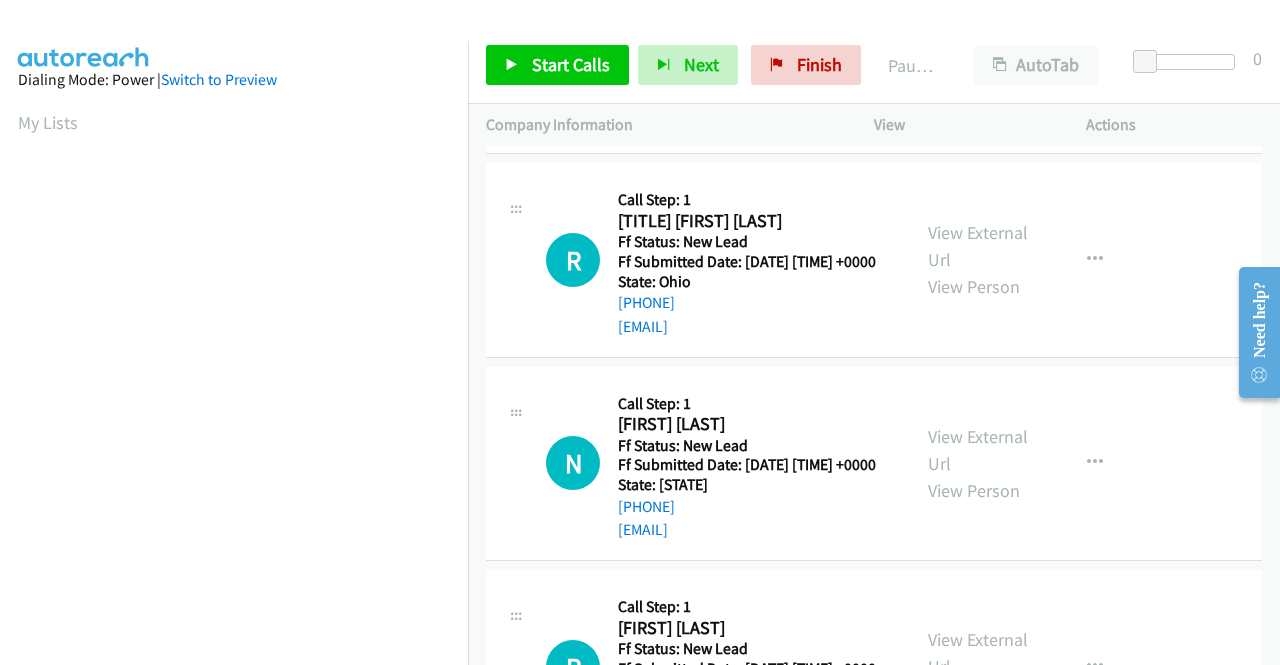 scroll, scrollTop: 600, scrollLeft: 0, axis: vertical 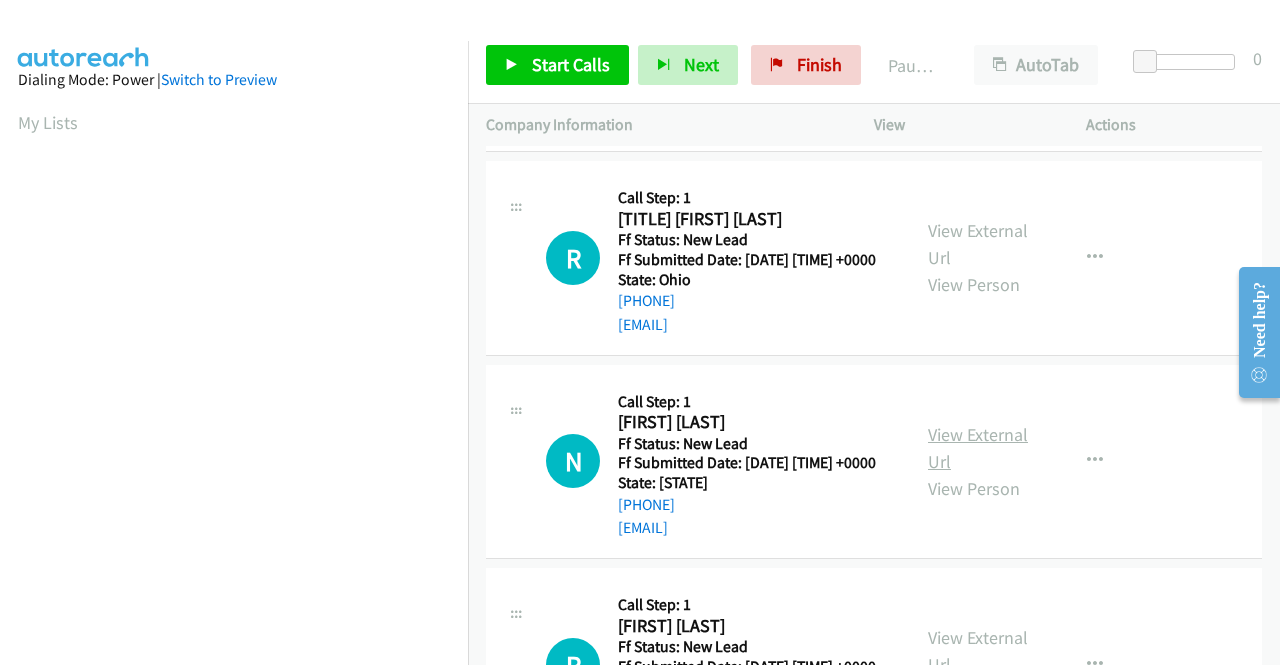 click on "View External Url" at bounding box center [978, 448] 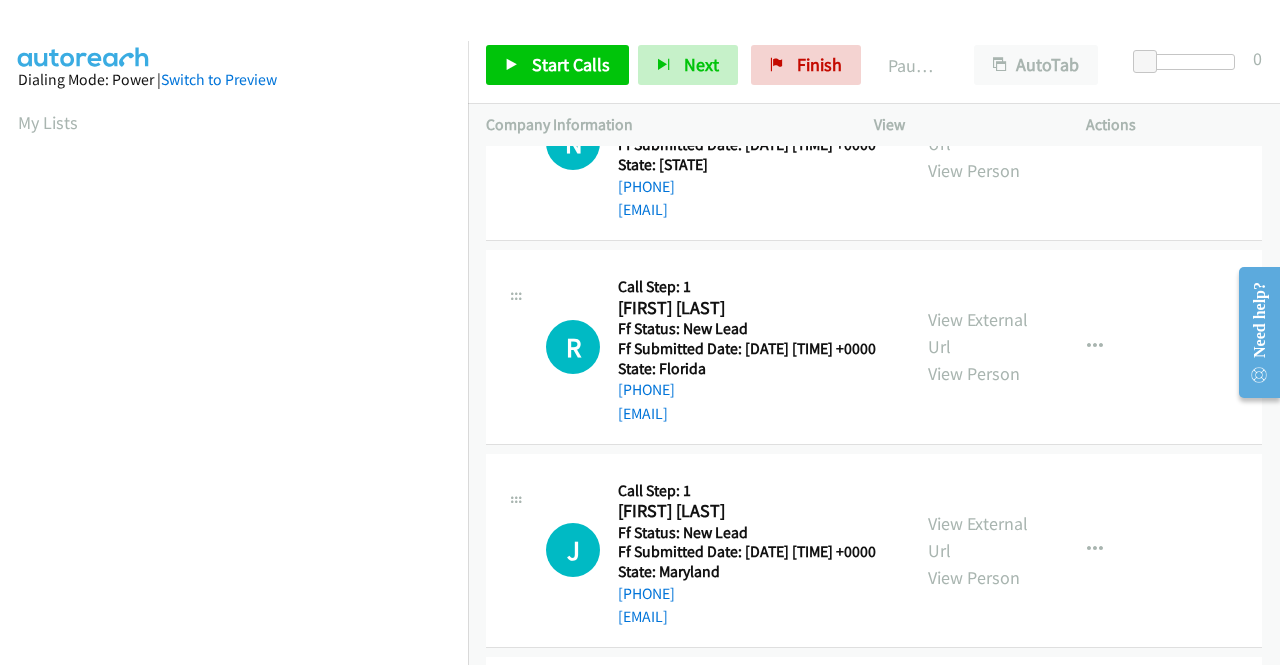 scroll, scrollTop: 1000, scrollLeft: 0, axis: vertical 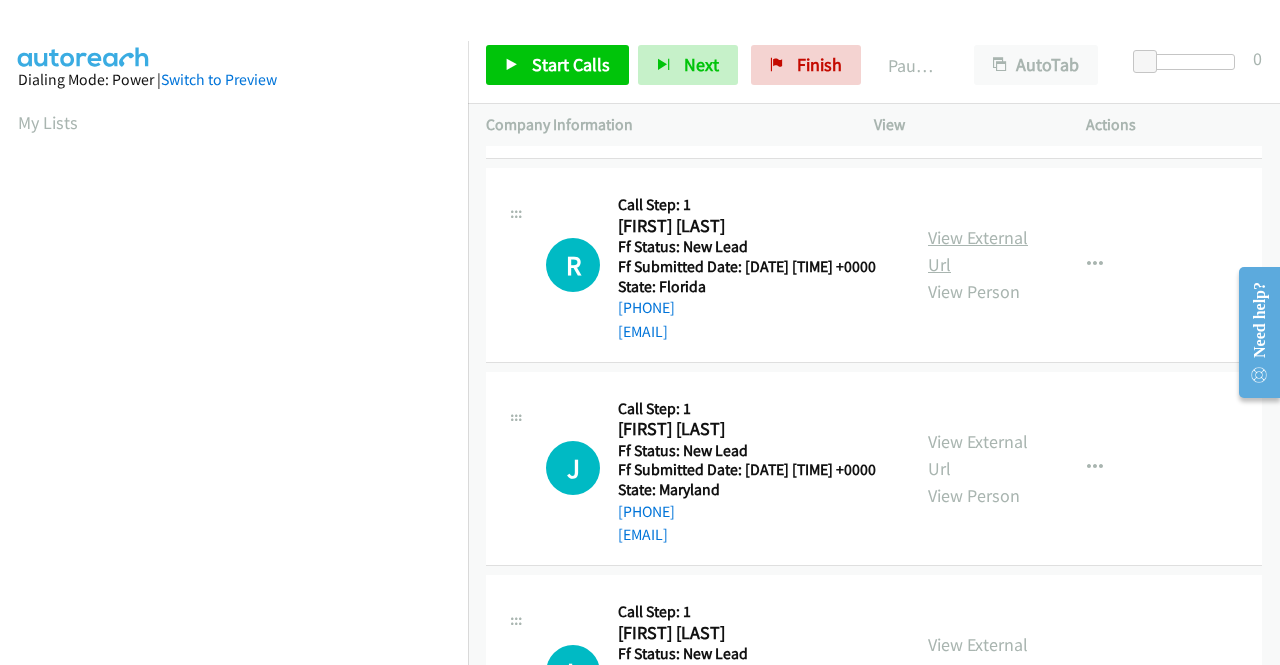 click on "View External Url" at bounding box center (978, 251) 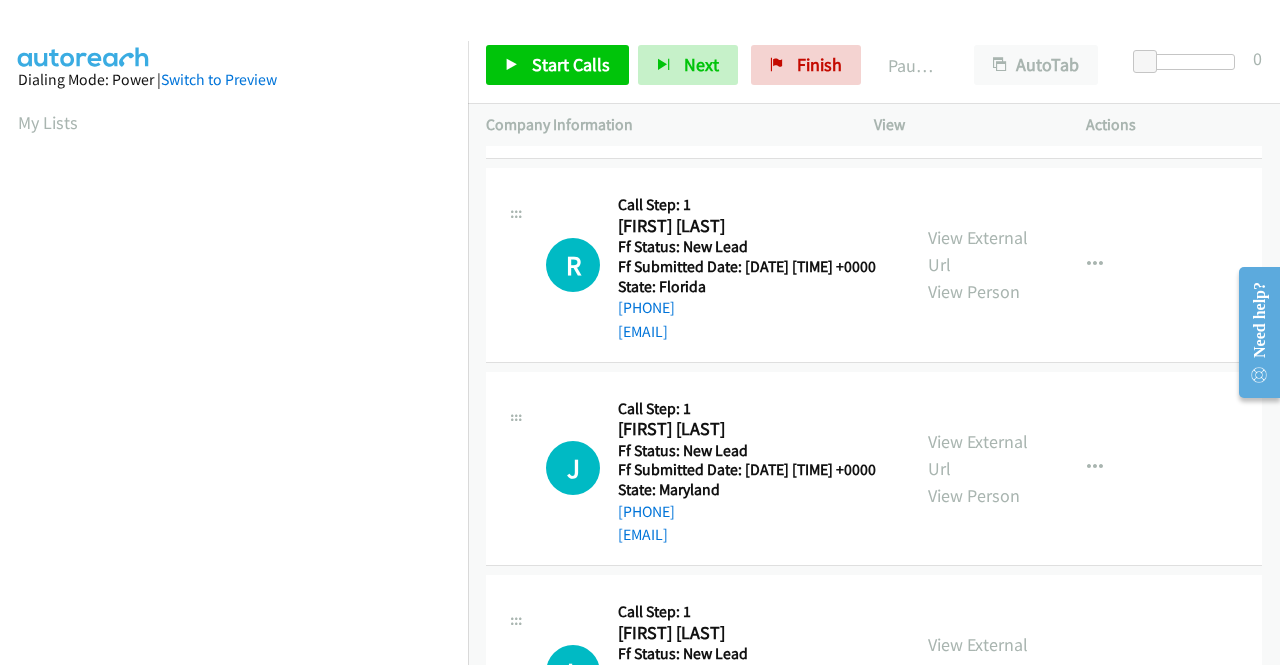 scroll, scrollTop: 1100, scrollLeft: 0, axis: vertical 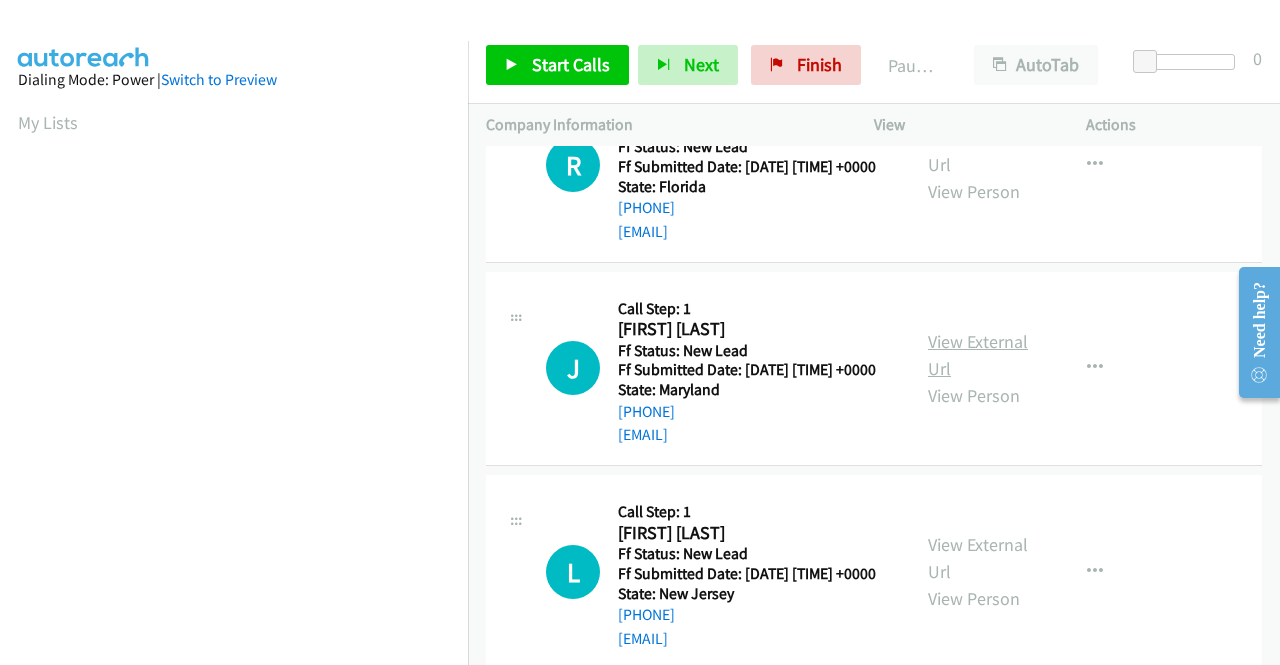 click on "View External Url" at bounding box center (978, 355) 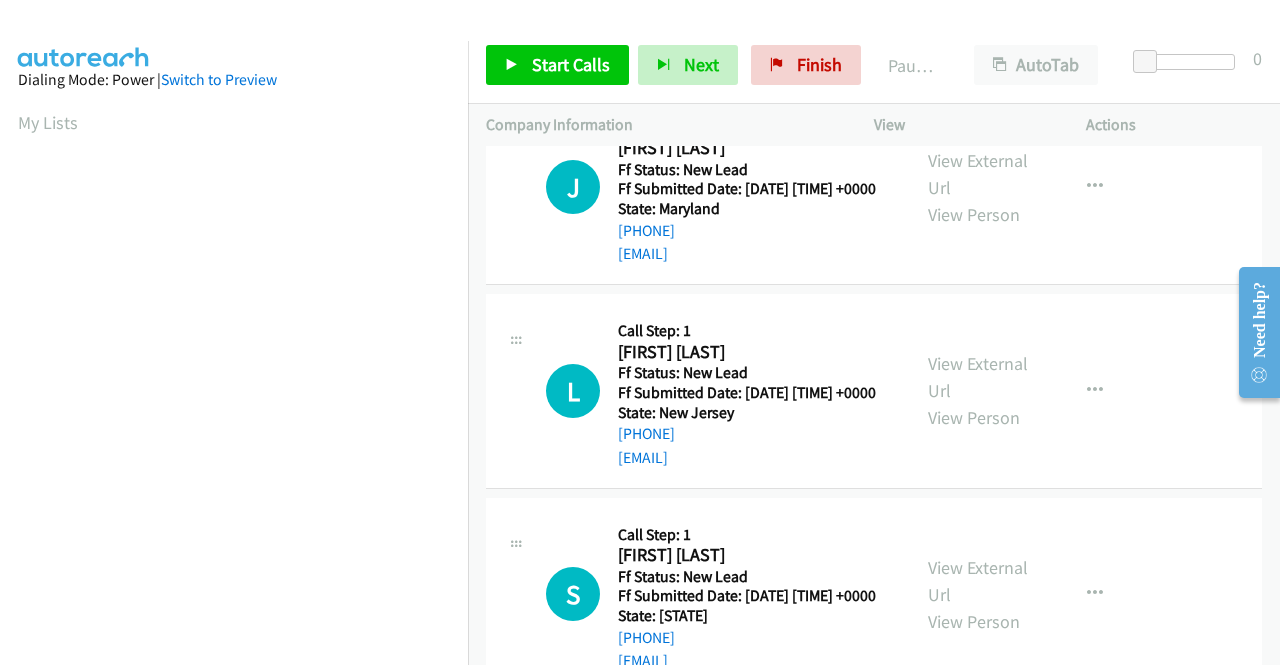 scroll, scrollTop: 1300, scrollLeft: 0, axis: vertical 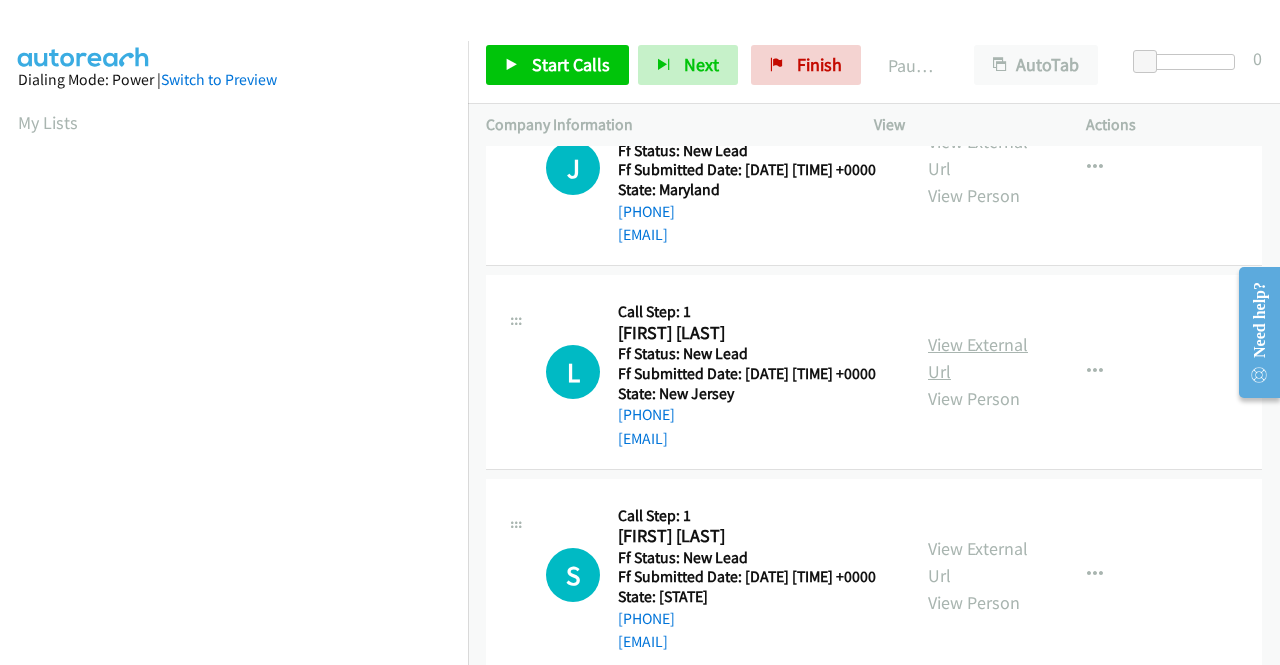 click on "View External Url" at bounding box center [978, 358] 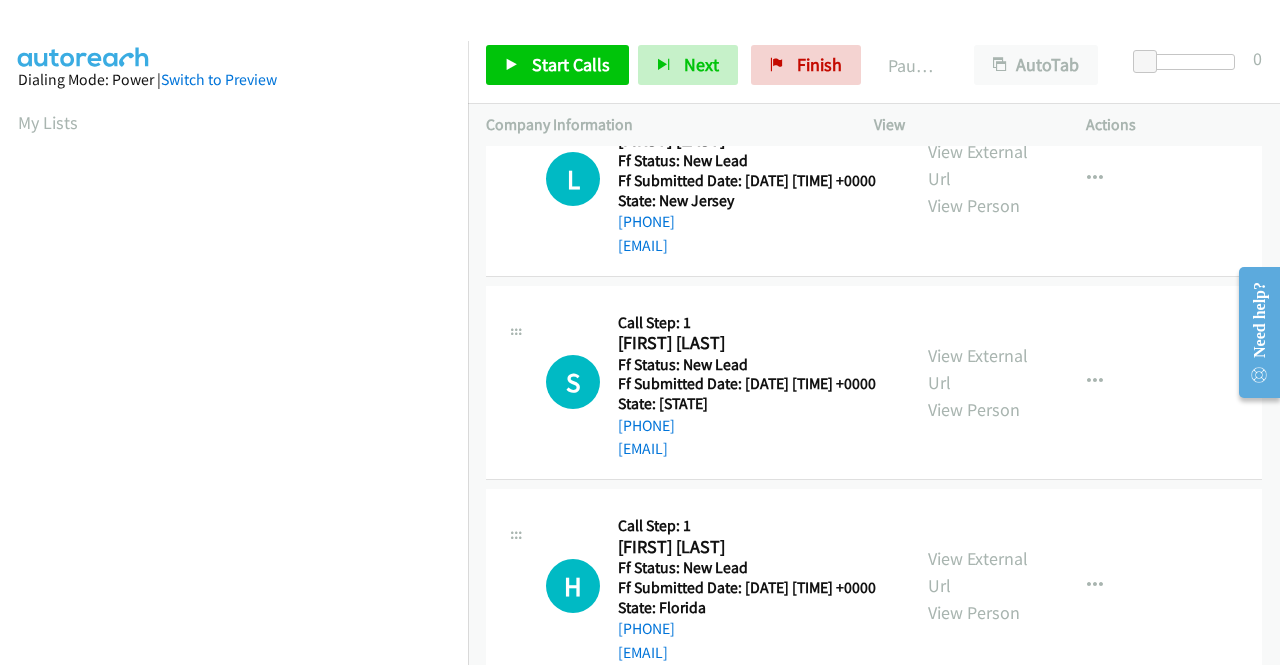 scroll, scrollTop: 1500, scrollLeft: 0, axis: vertical 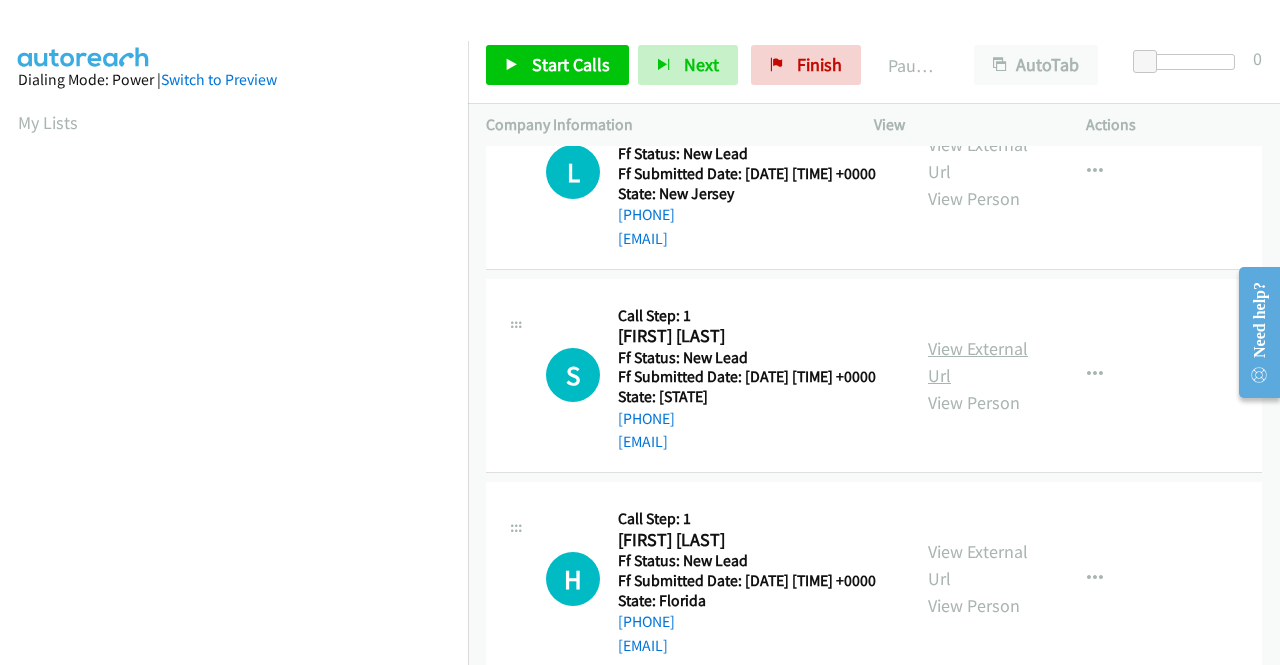click on "View External Url" at bounding box center [978, 362] 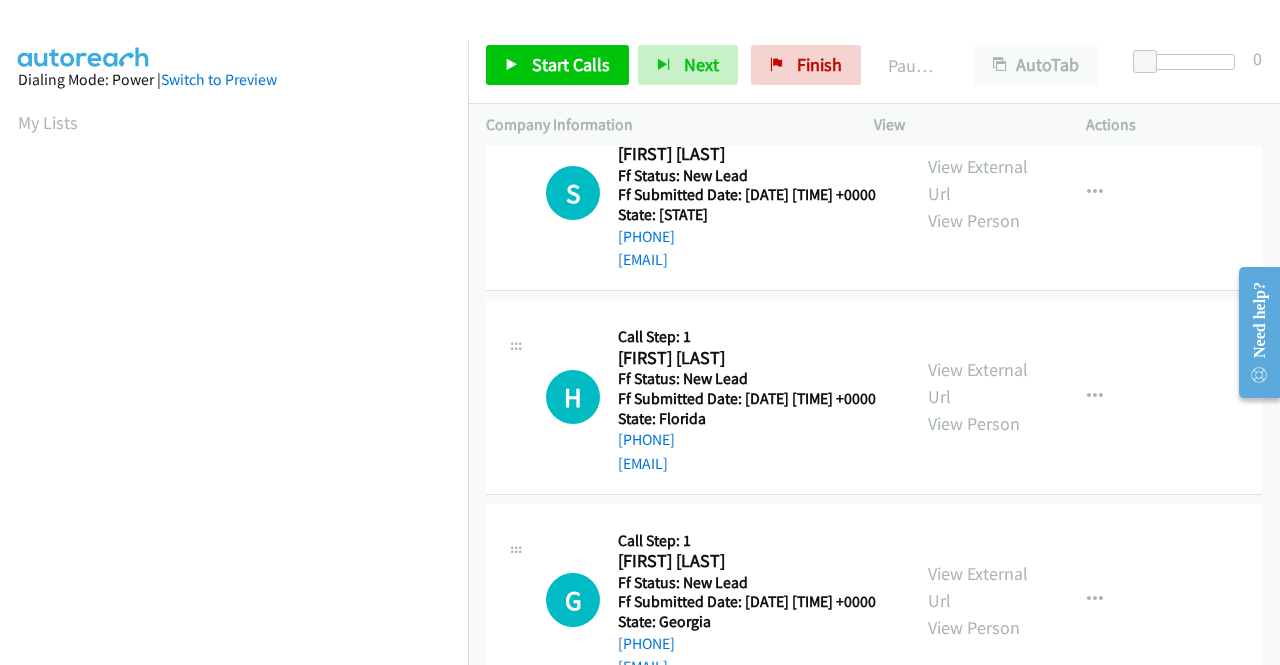 scroll, scrollTop: 1700, scrollLeft: 0, axis: vertical 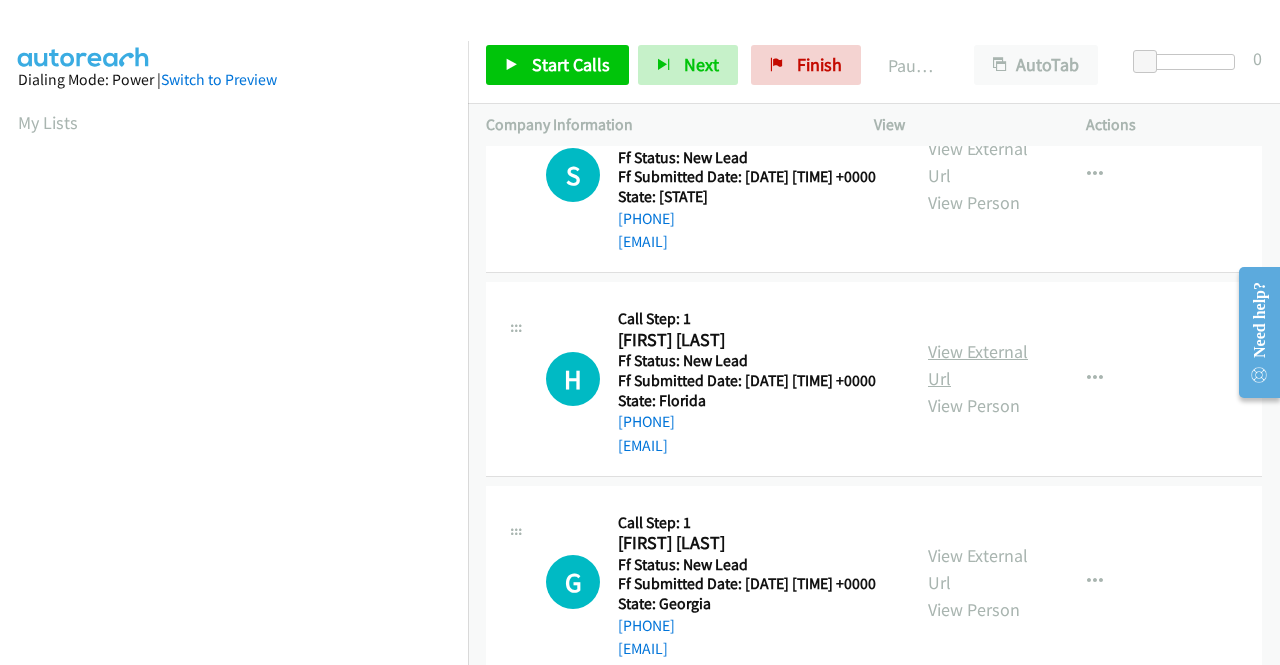 click on "View External Url" at bounding box center [978, 365] 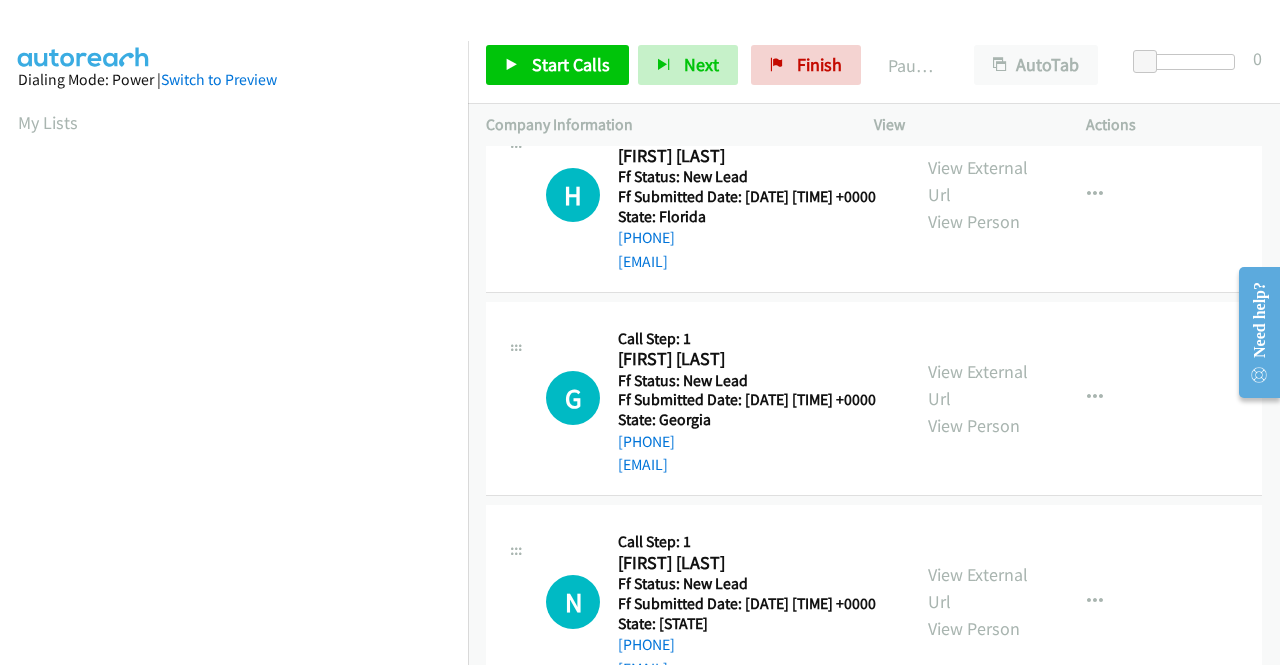 scroll, scrollTop: 1900, scrollLeft: 0, axis: vertical 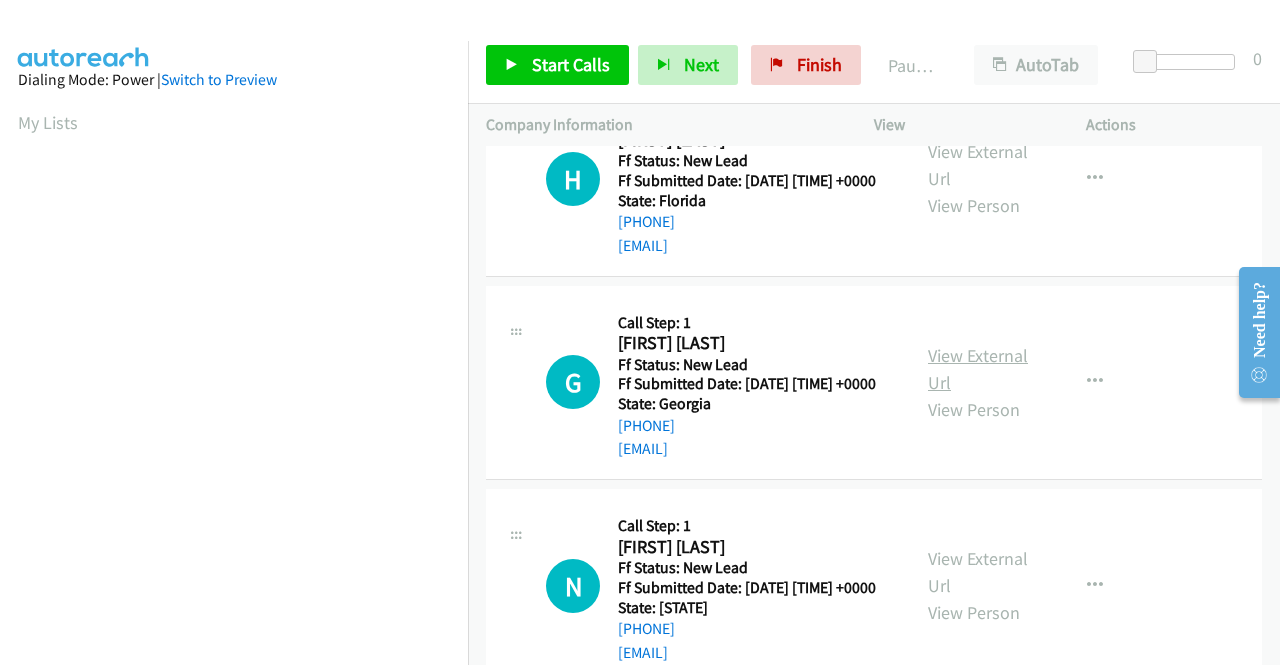 click on "View External Url" at bounding box center [978, 369] 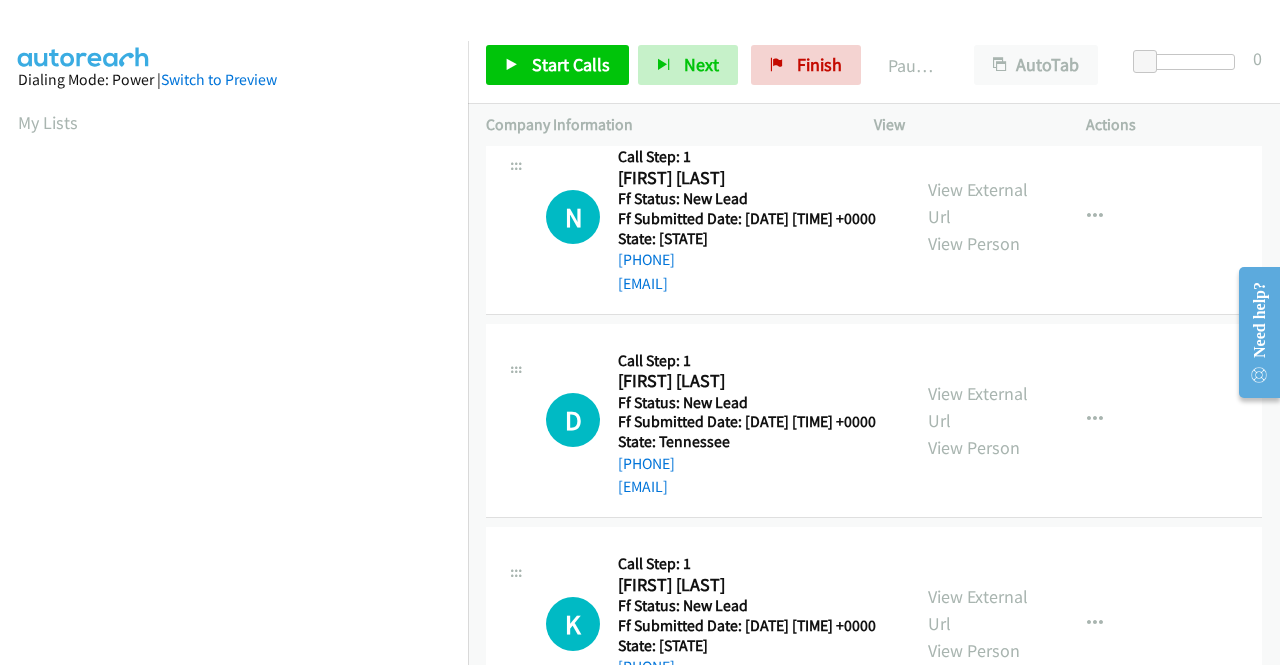 scroll, scrollTop: 2300, scrollLeft: 0, axis: vertical 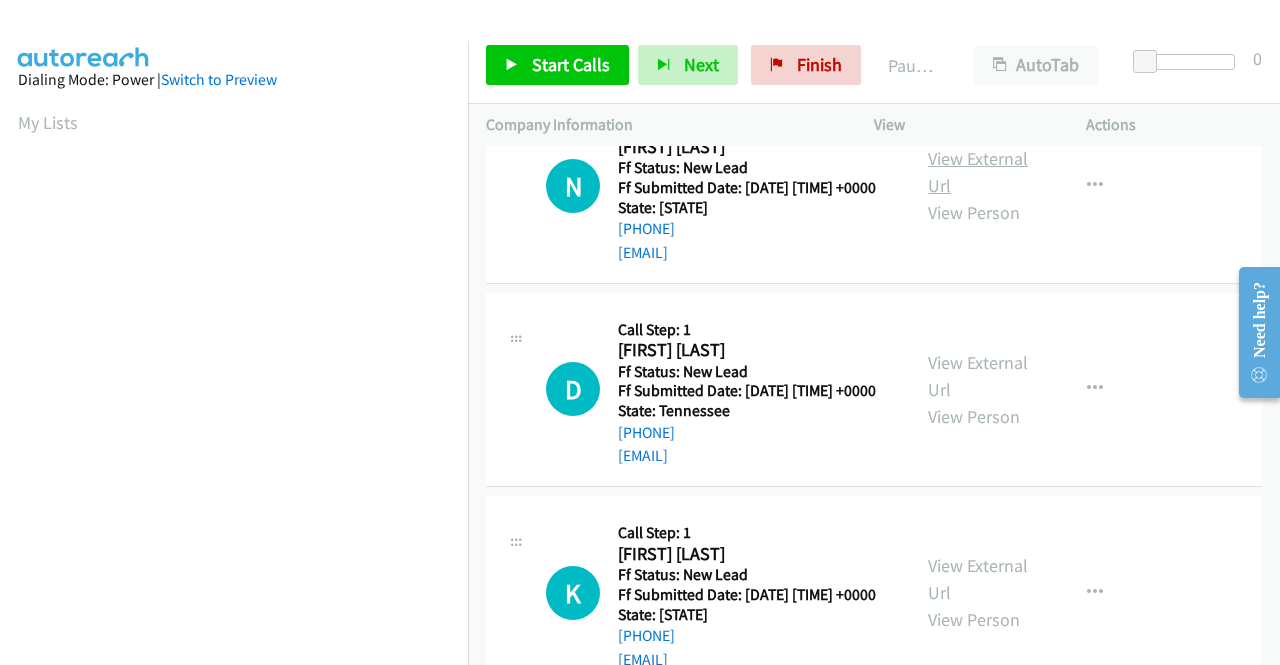 click on "View External Url" at bounding box center (978, 172) 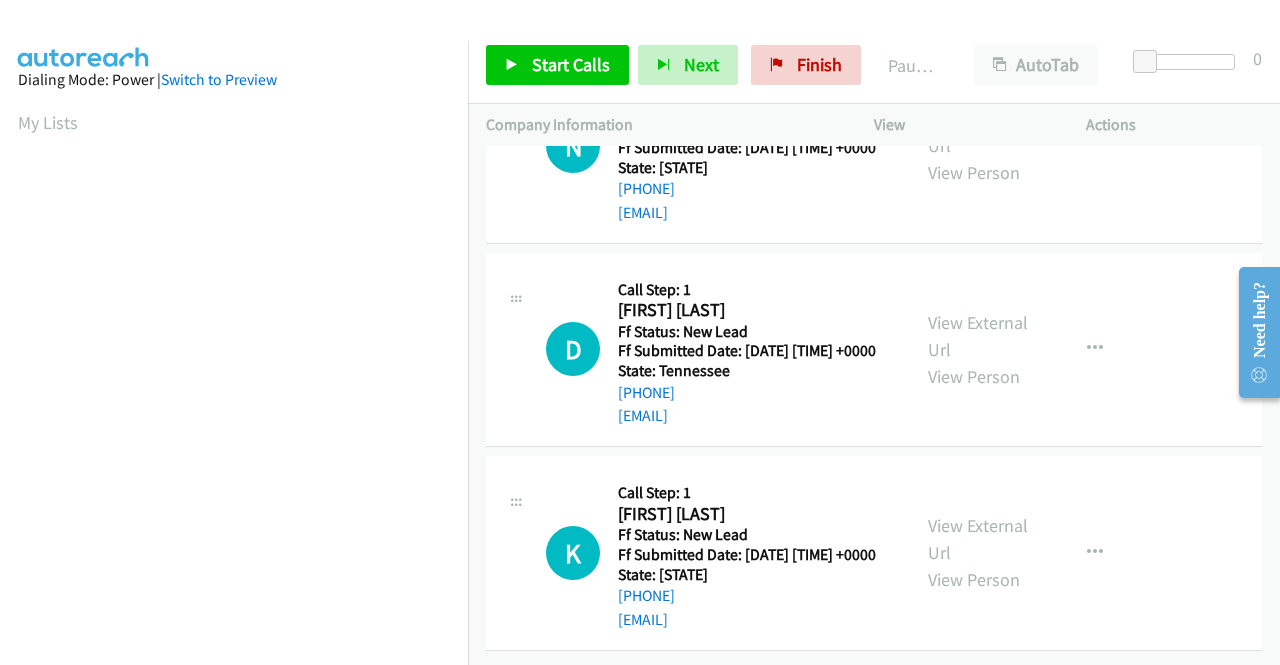 scroll, scrollTop: 2600, scrollLeft: 0, axis: vertical 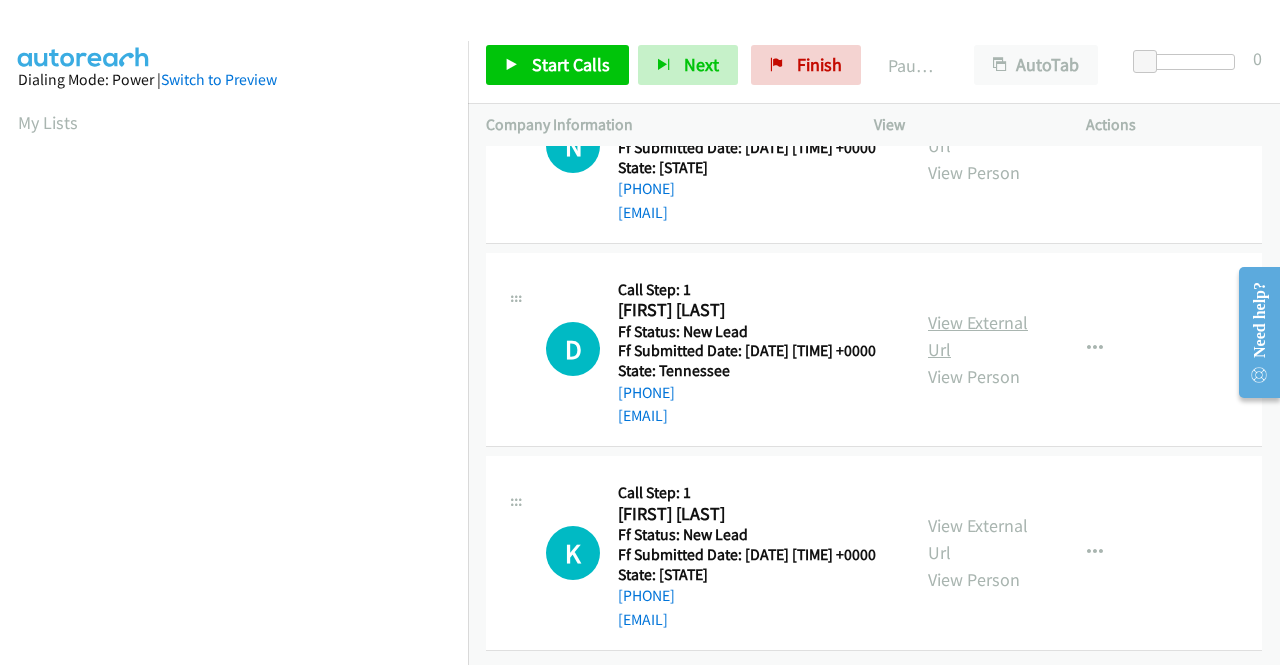 click on "View External Url" at bounding box center (978, 336) 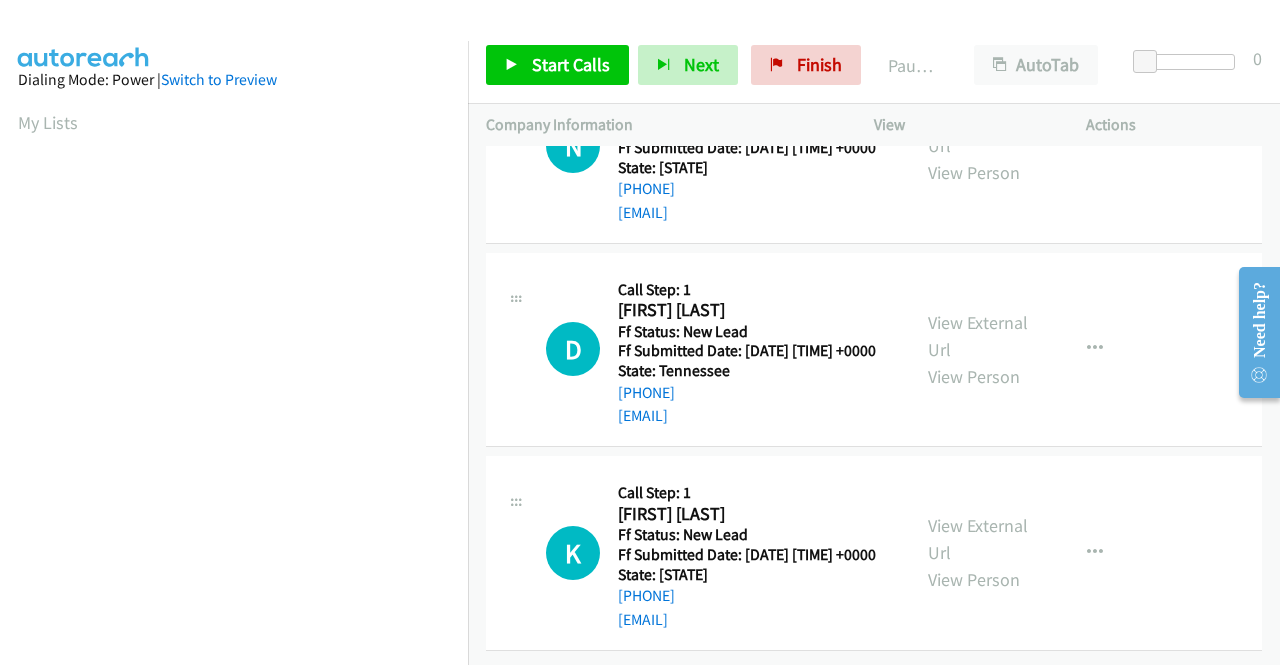 scroll, scrollTop: 2626, scrollLeft: 0, axis: vertical 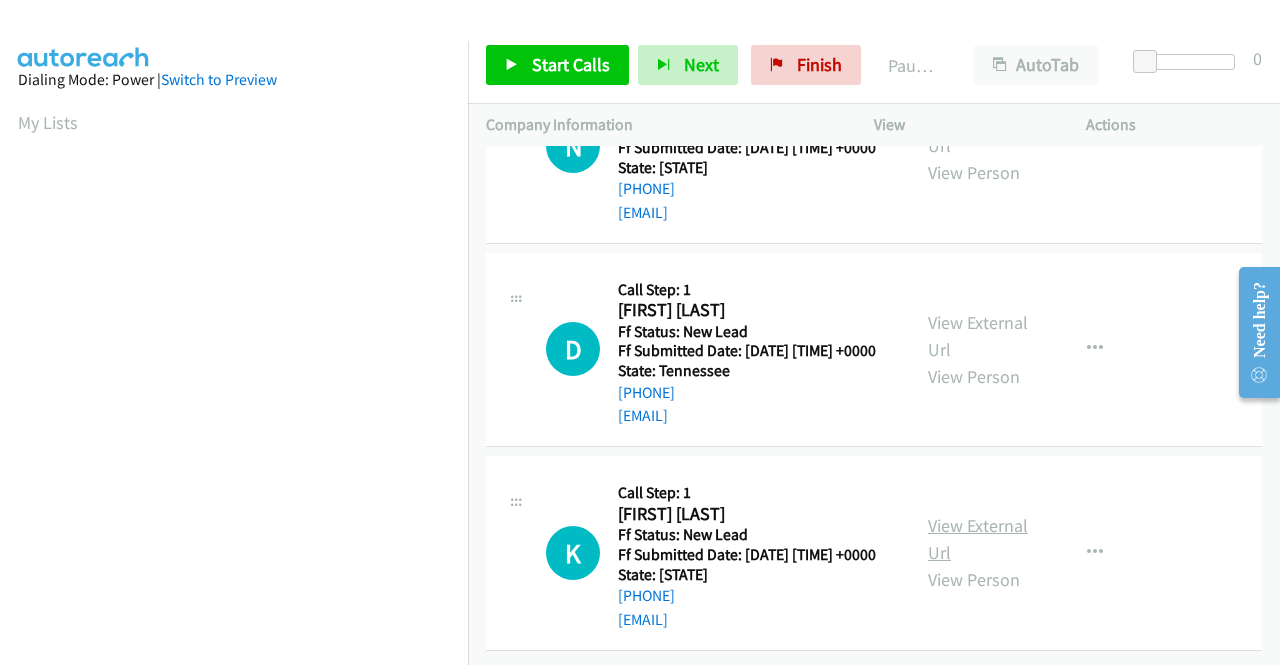 click on "View External Url" at bounding box center (978, 539) 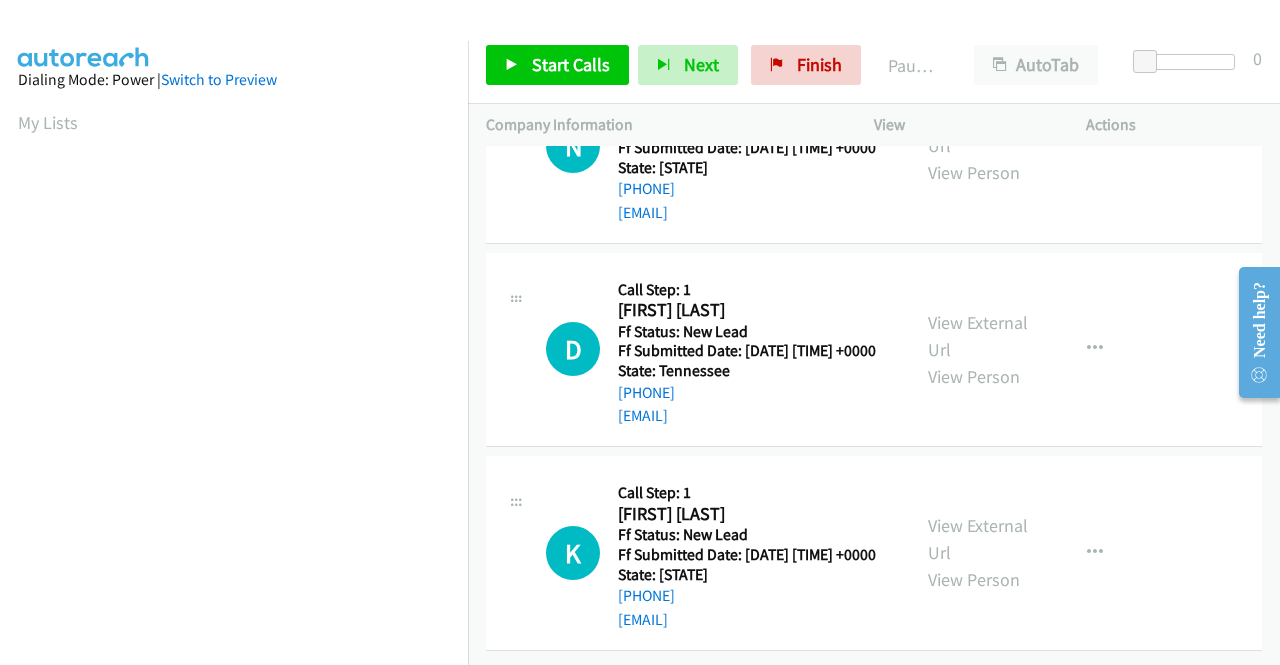 scroll, scrollTop: 2185, scrollLeft: 0, axis: vertical 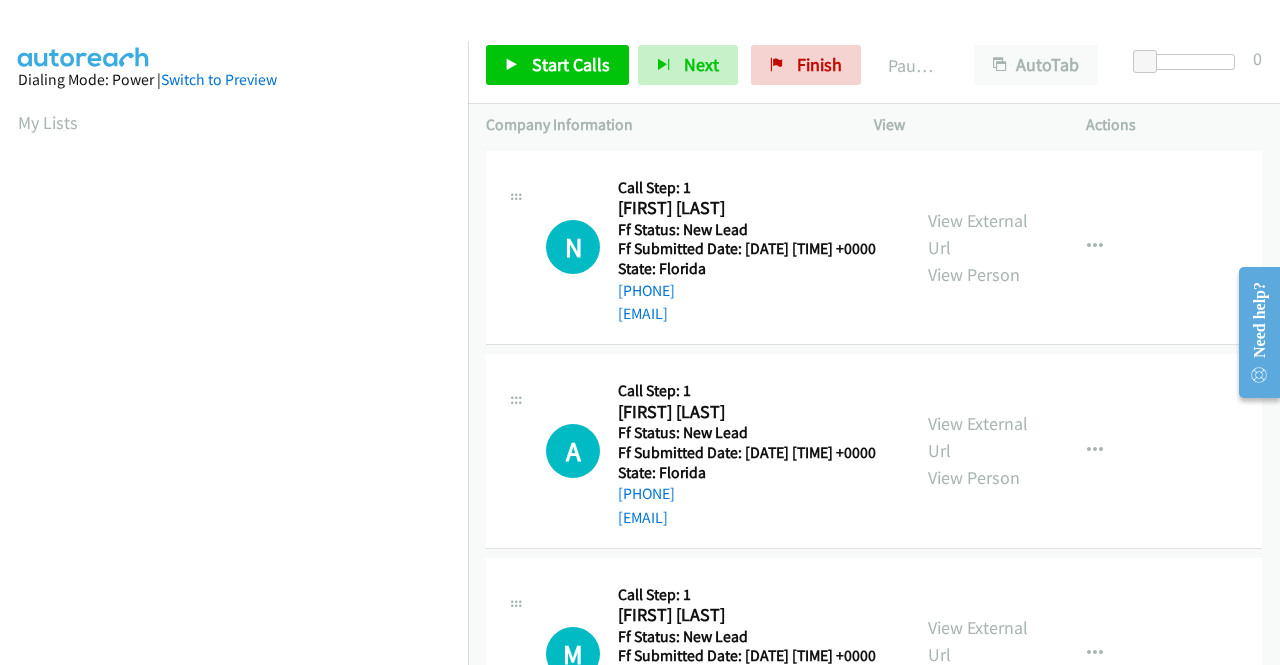 click on "Start Calls
Pause
Next
Finish
Paused
AutoTab
AutoTab
0" at bounding box center [874, 65] 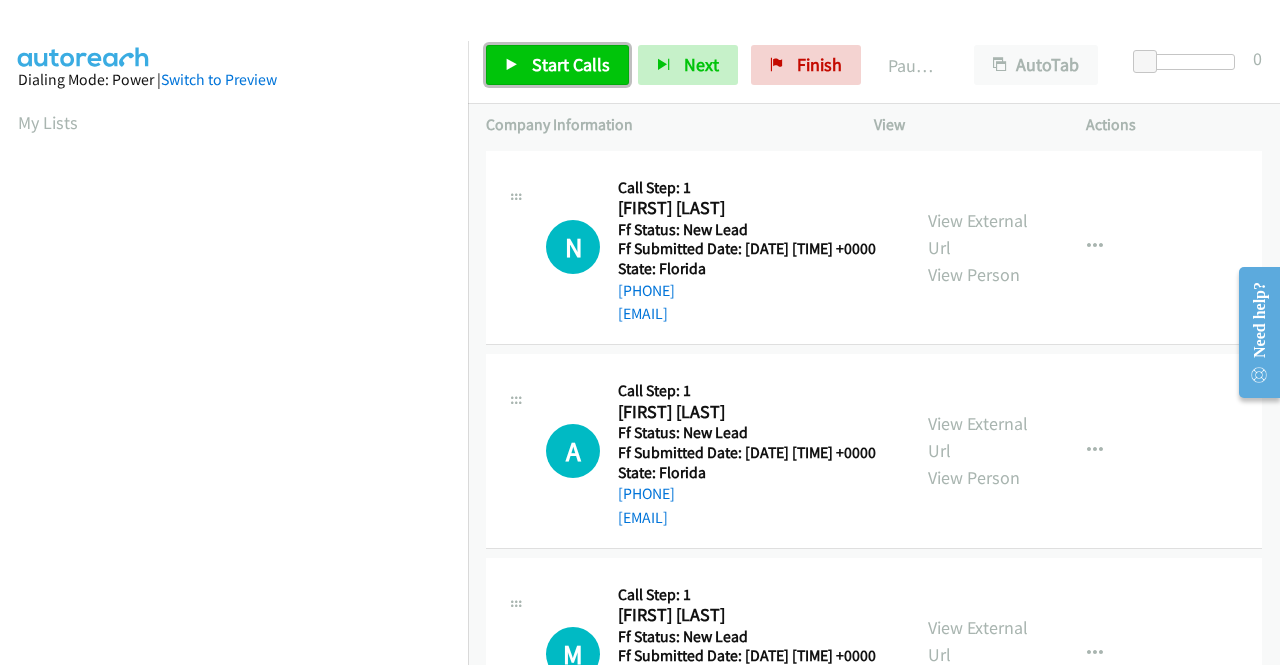 click on "Start Calls" at bounding box center [571, 64] 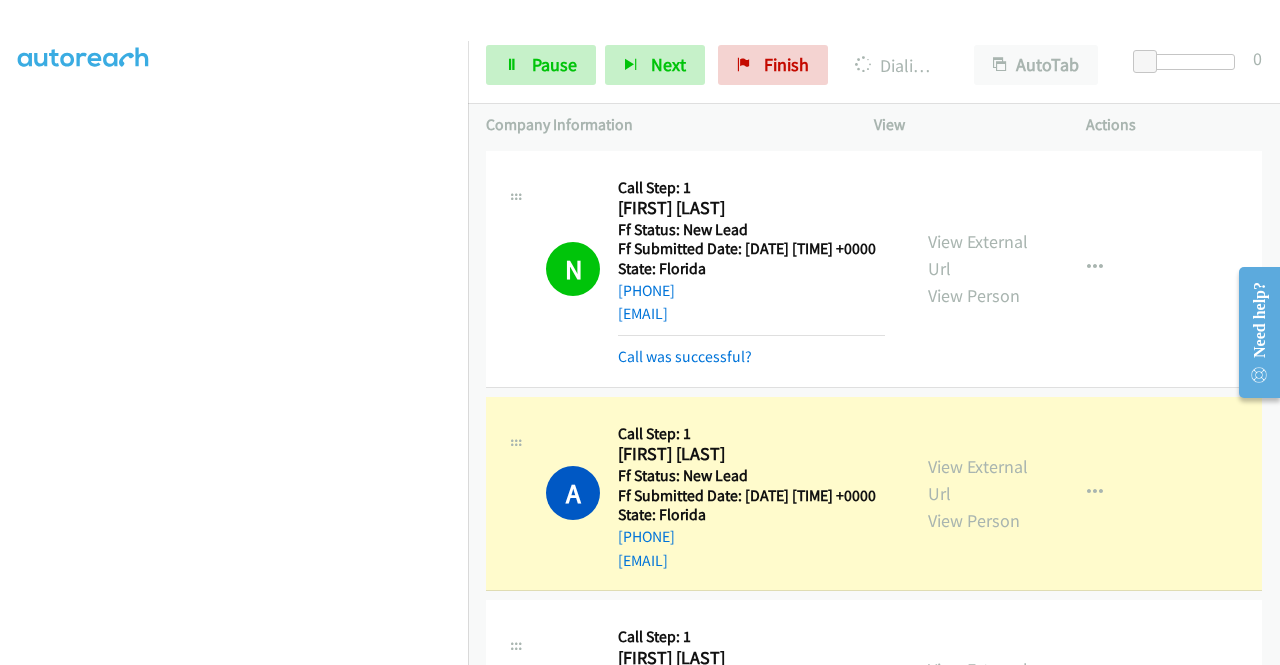 scroll, scrollTop: 0, scrollLeft: 0, axis: both 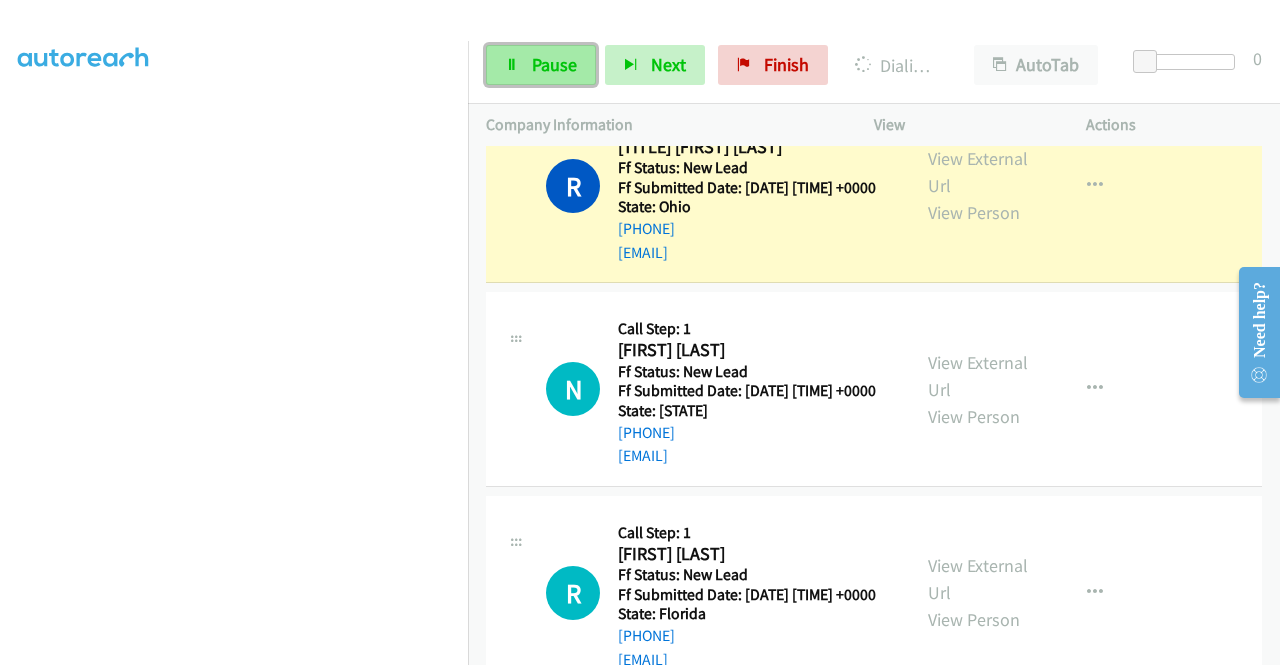 click at bounding box center (512, 66) 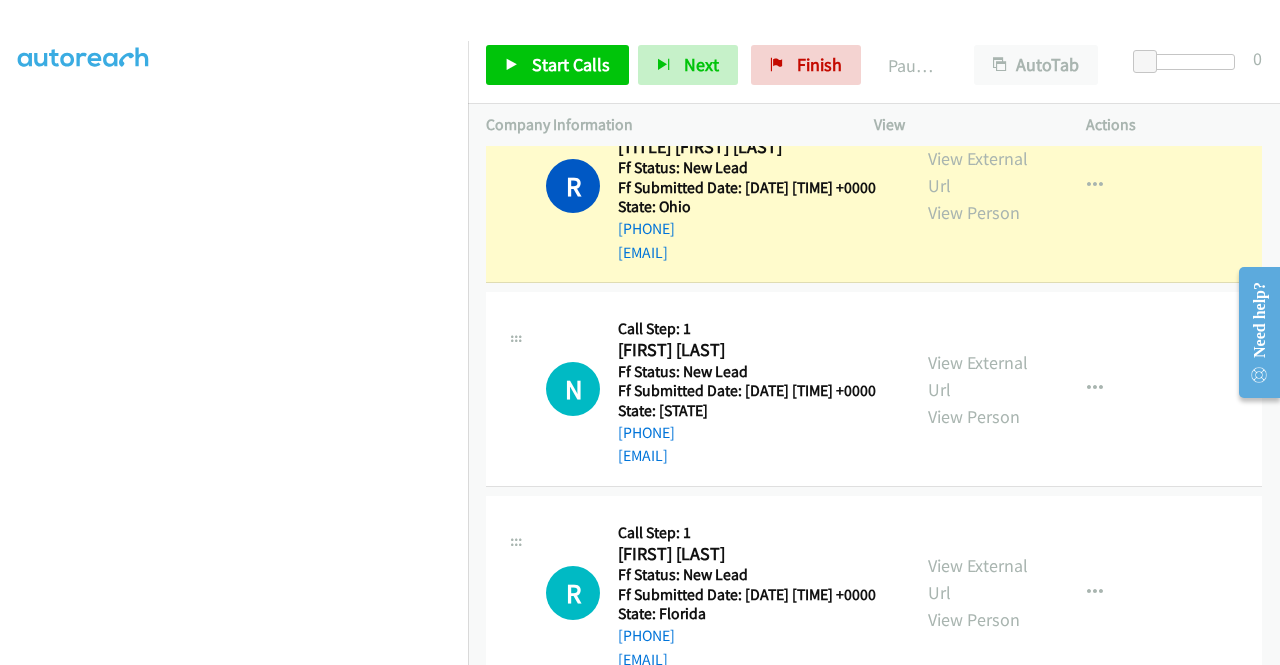 scroll, scrollTop: 0, scrollLeft: 0, axis: both 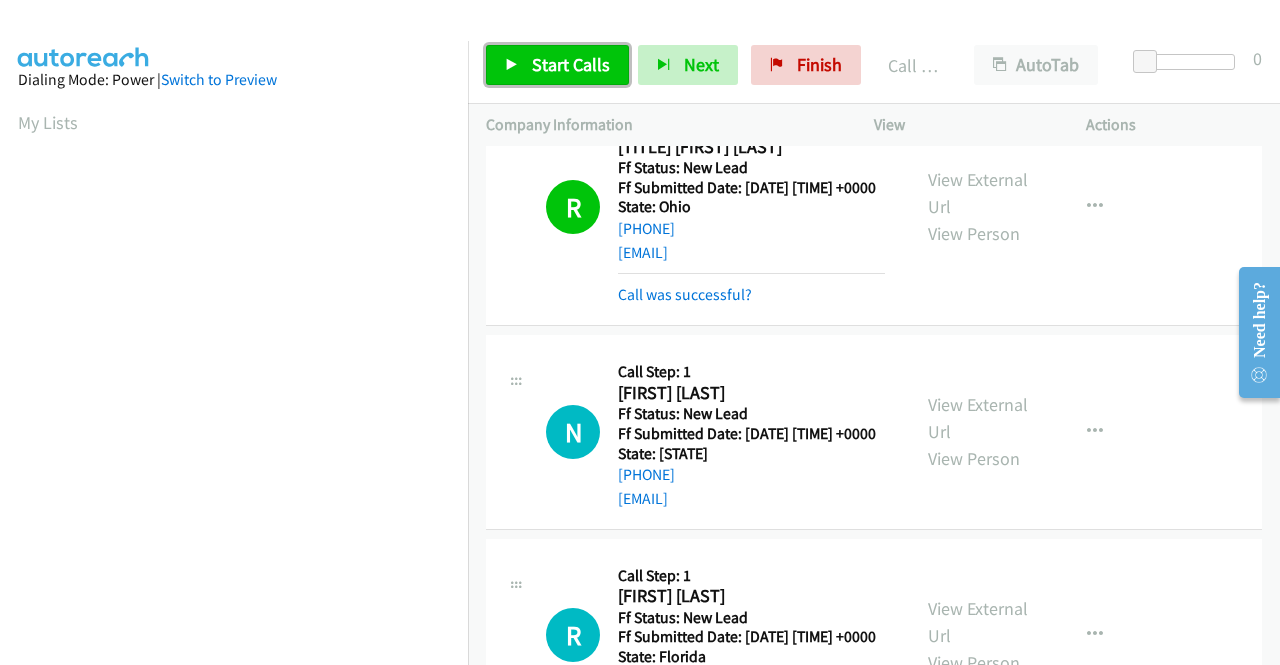 click on "Start Calls" at bounding box center [571, 64] 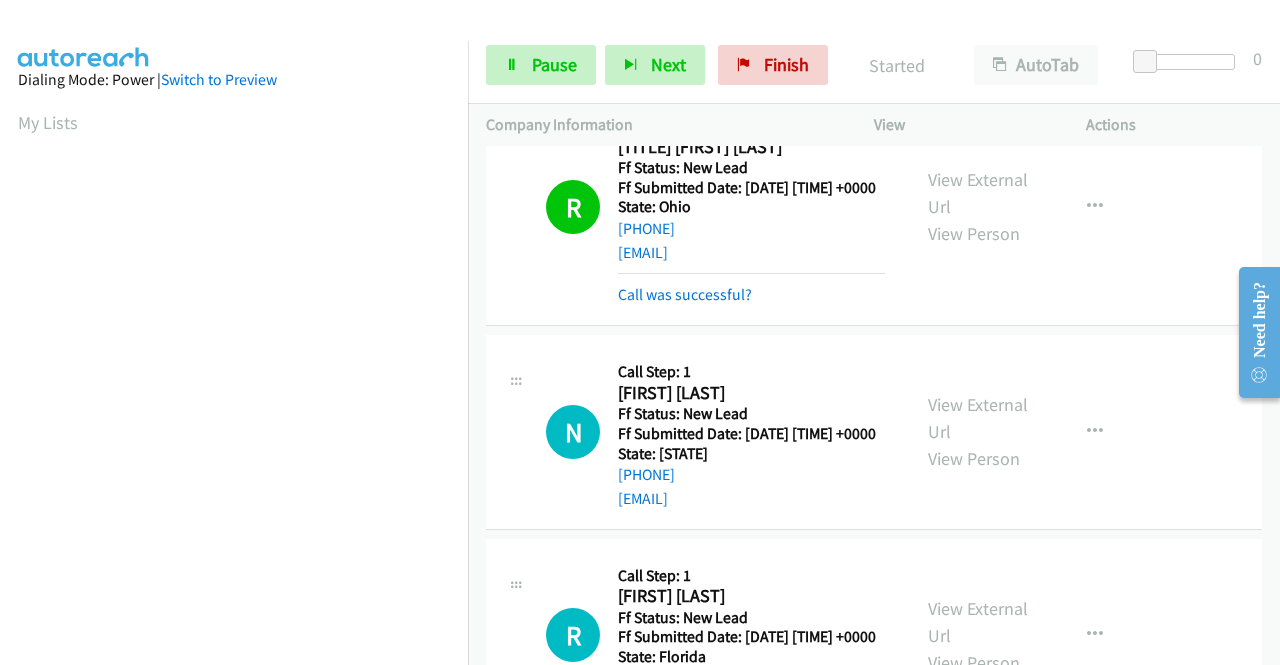 click on "R
Callback Scheduled
Call Step: 1
Rev. Dr. Angela Edwards
America/New_York
Ff Status: New Lead
Ff Submitted Date: 2025-08-05 04:27:24 +0000
State: Ohio
+1 937-248-4047
revangie00@yahoo.com
Call was successful?
View External Url
View Person
View External Url
Email
Schedule/Manage Callback
Skip Call
Add to do not call list" at bounding box center (874, 207) 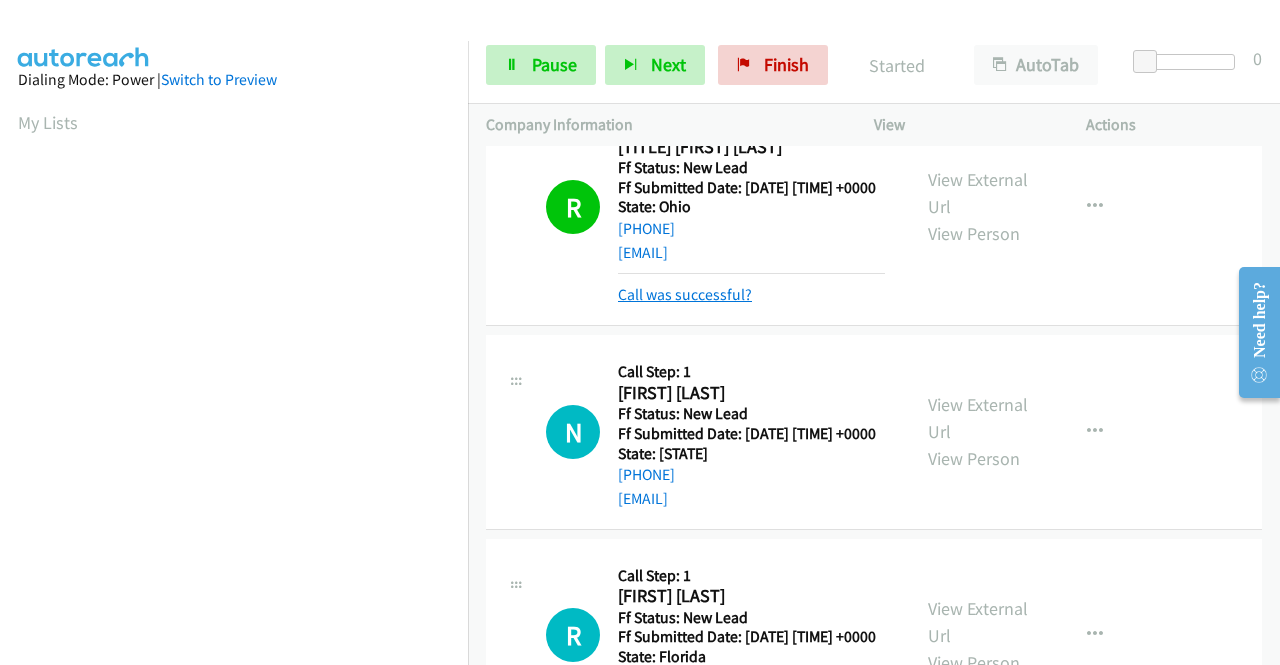 click on "Call was successful?" at bounding box center (685, 294) 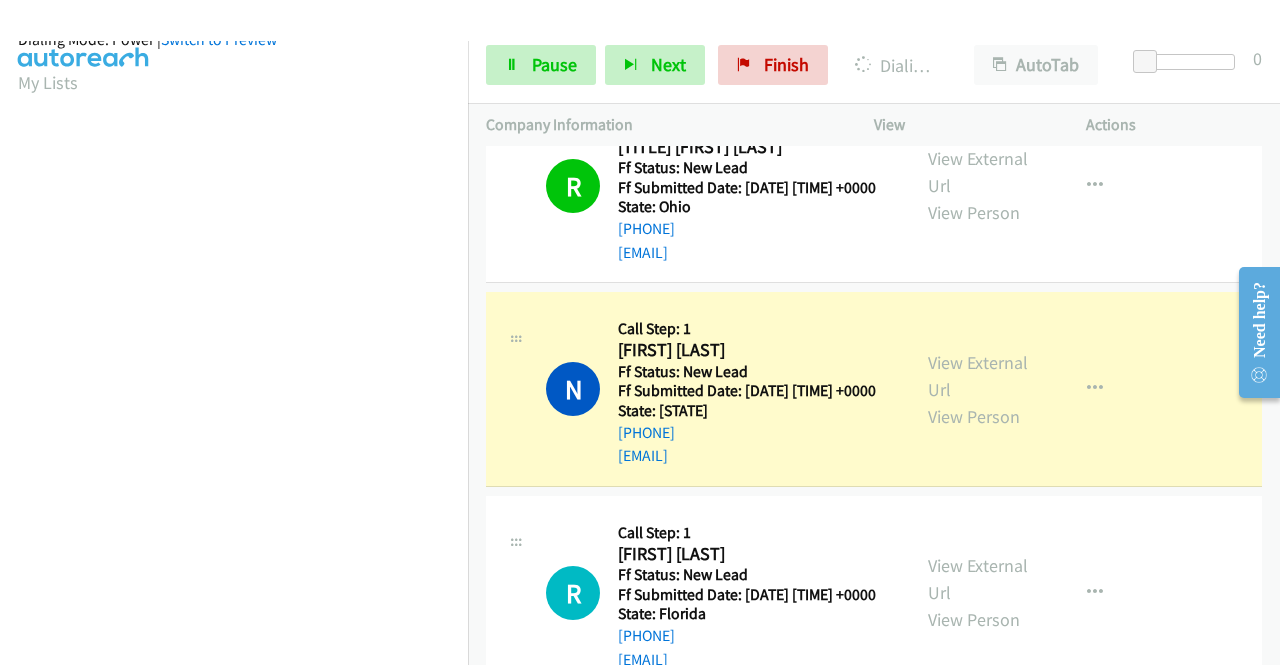 scroll, scrollTop: 440, scrollLeft: 0, axis: vertical 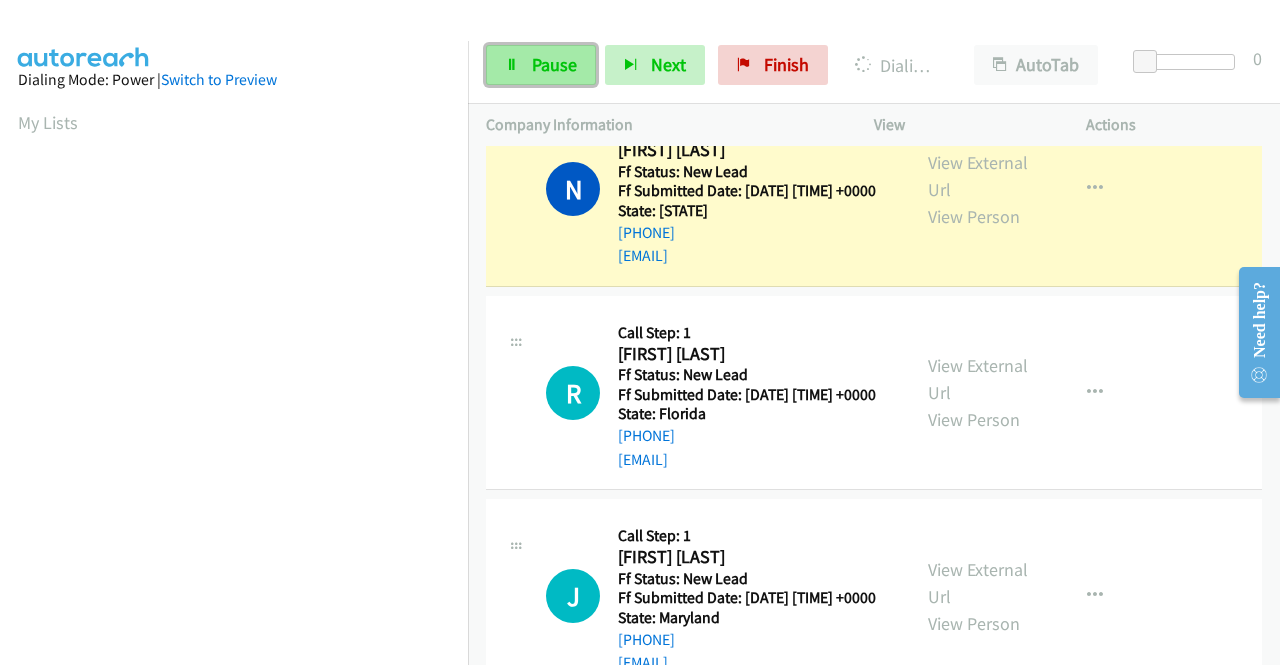 click on "Pause" at bounding box center (541, 65) 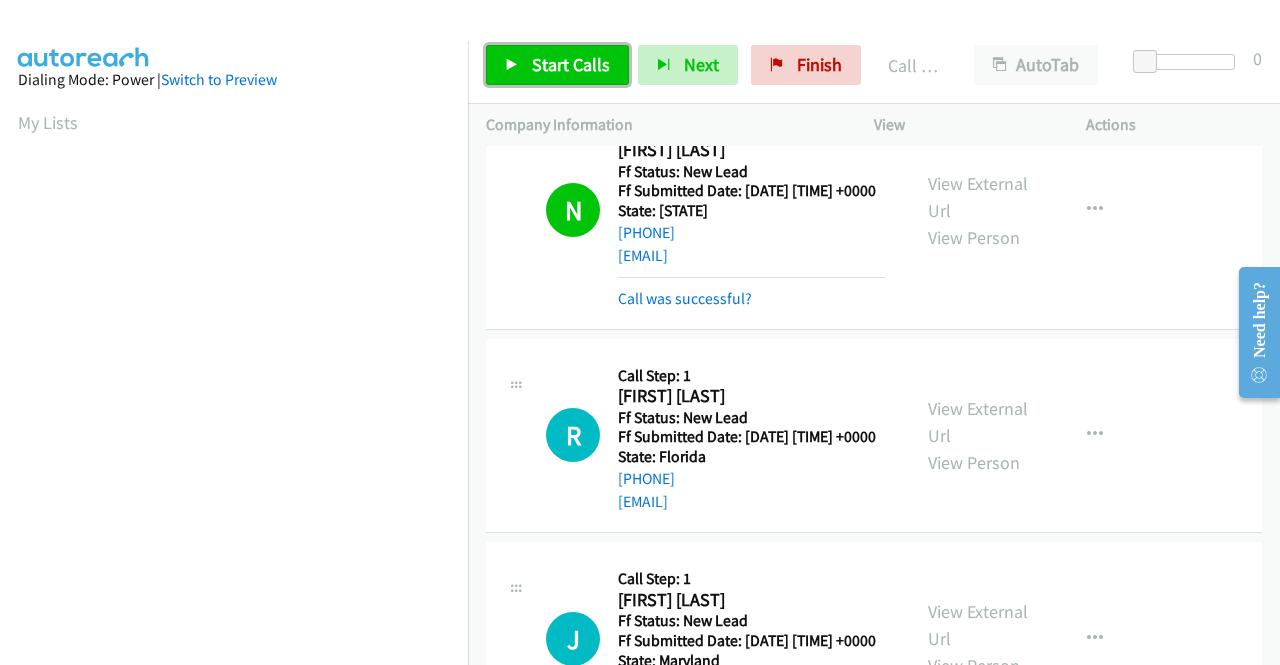 click at bounding box center (512, 66) 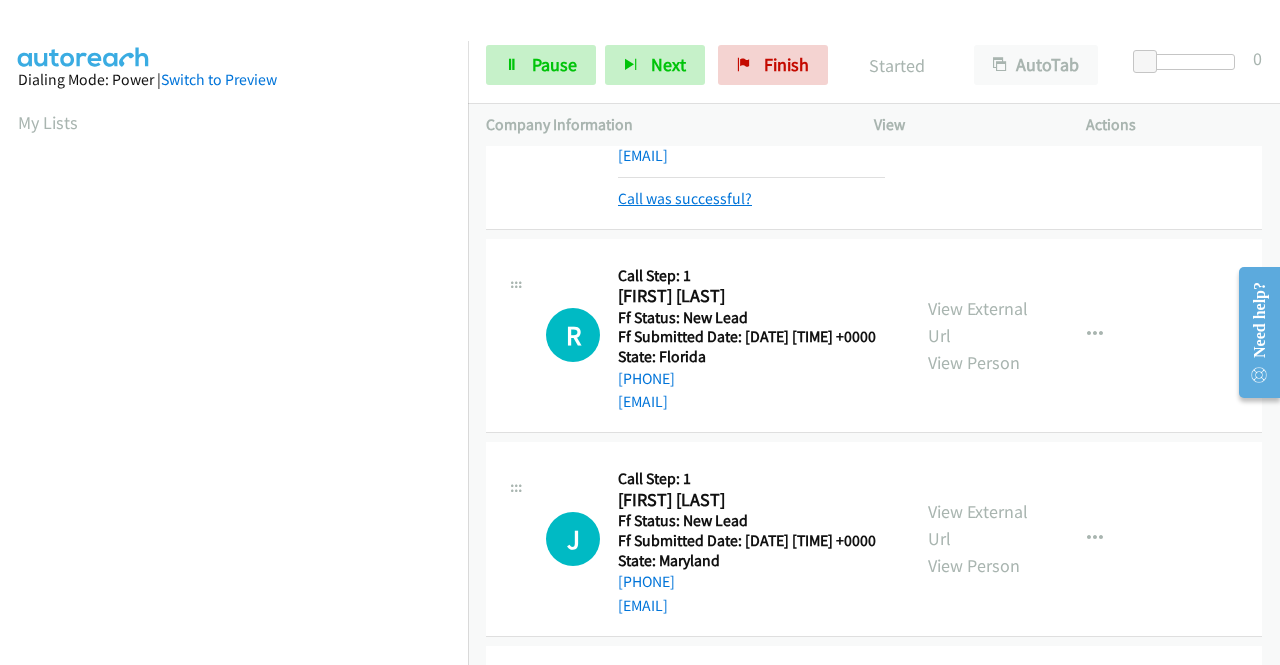 click on "Call was successful?" at bounding box center (685, 198) 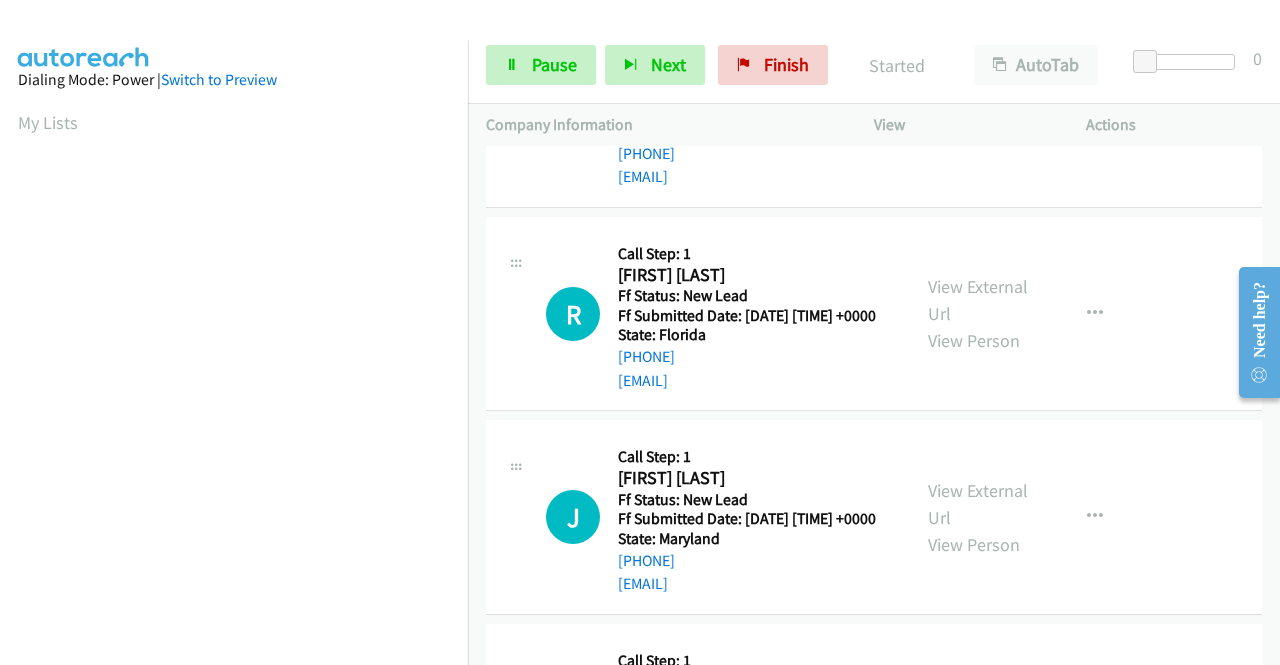 scroll, scrollTop: 1179, scrollLeft: 0, axis: vertical 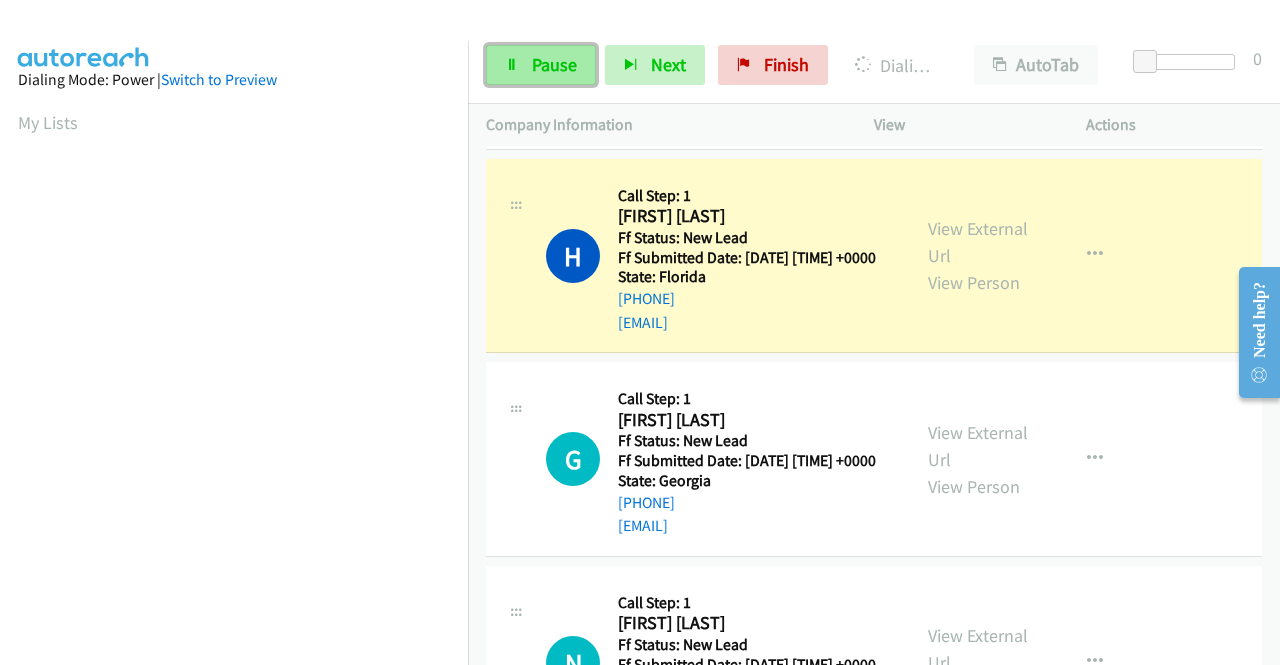 click on "Pause" at bounding box center (554, 64) 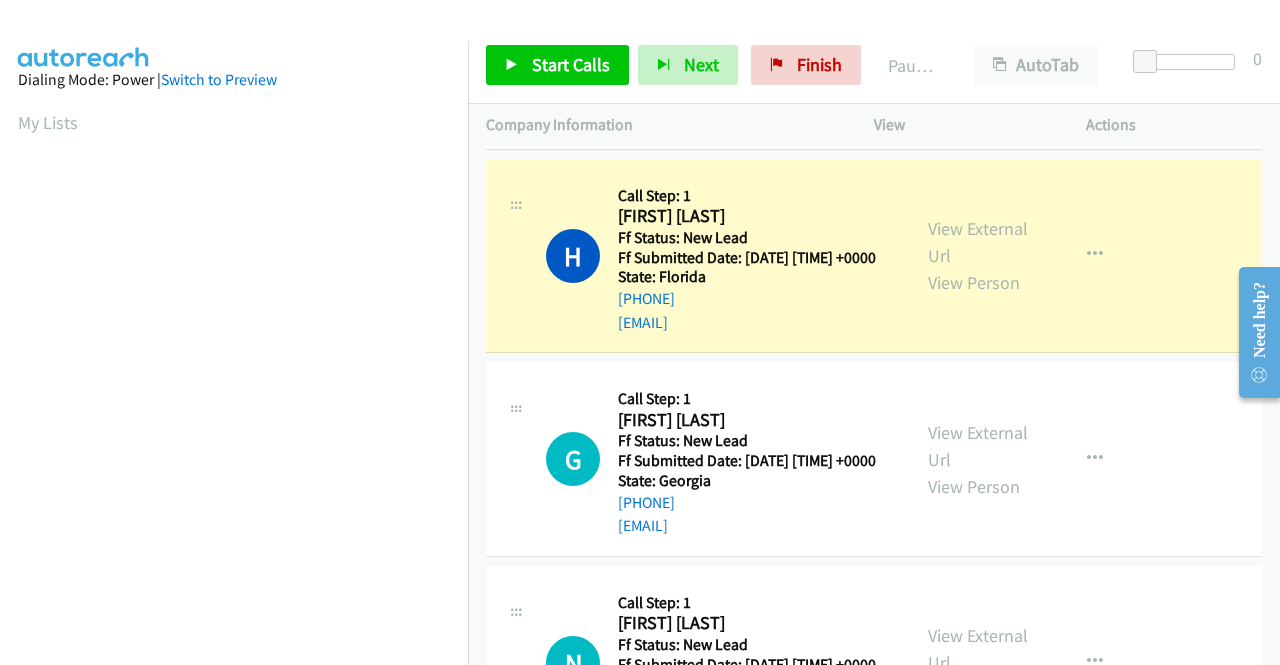 scroll, scrollTop: 113, scrollLeft: 0, axis: vertical 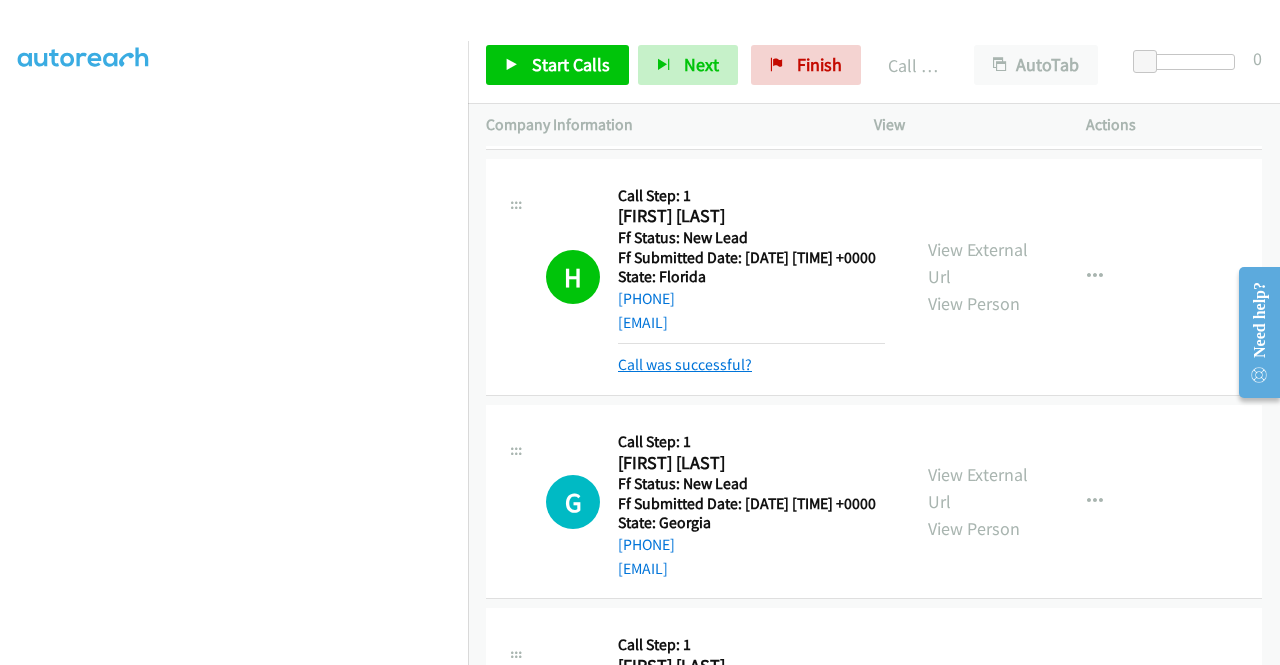 click on "Call was successful?" at bounding box center [685, 364] 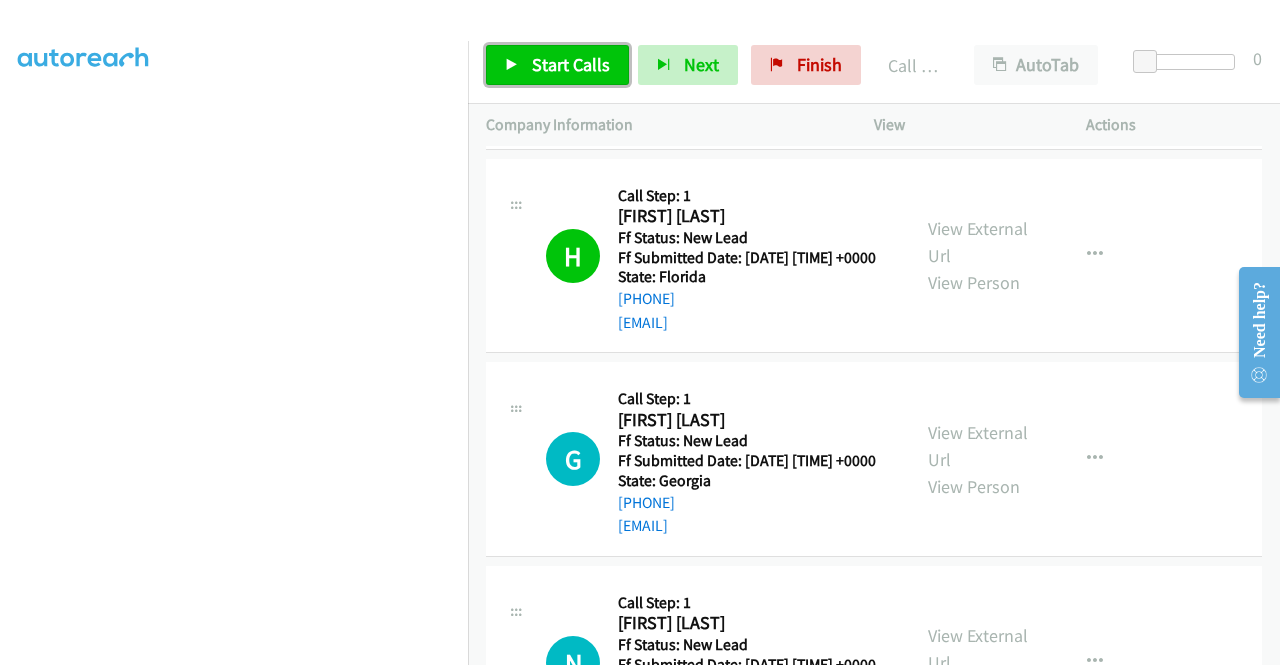 click on "Start Calls" at bounding box center [557, 65] 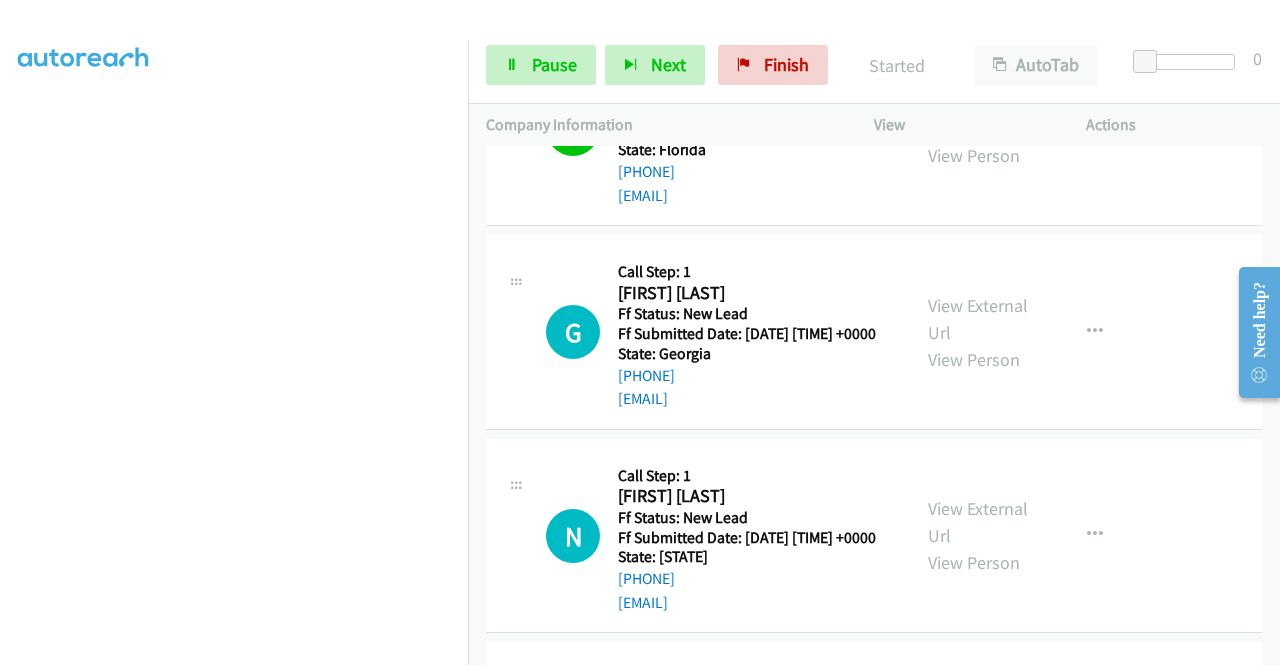 scroll, scrollTop: 2279, scrollLeft: 0, axis: vertical 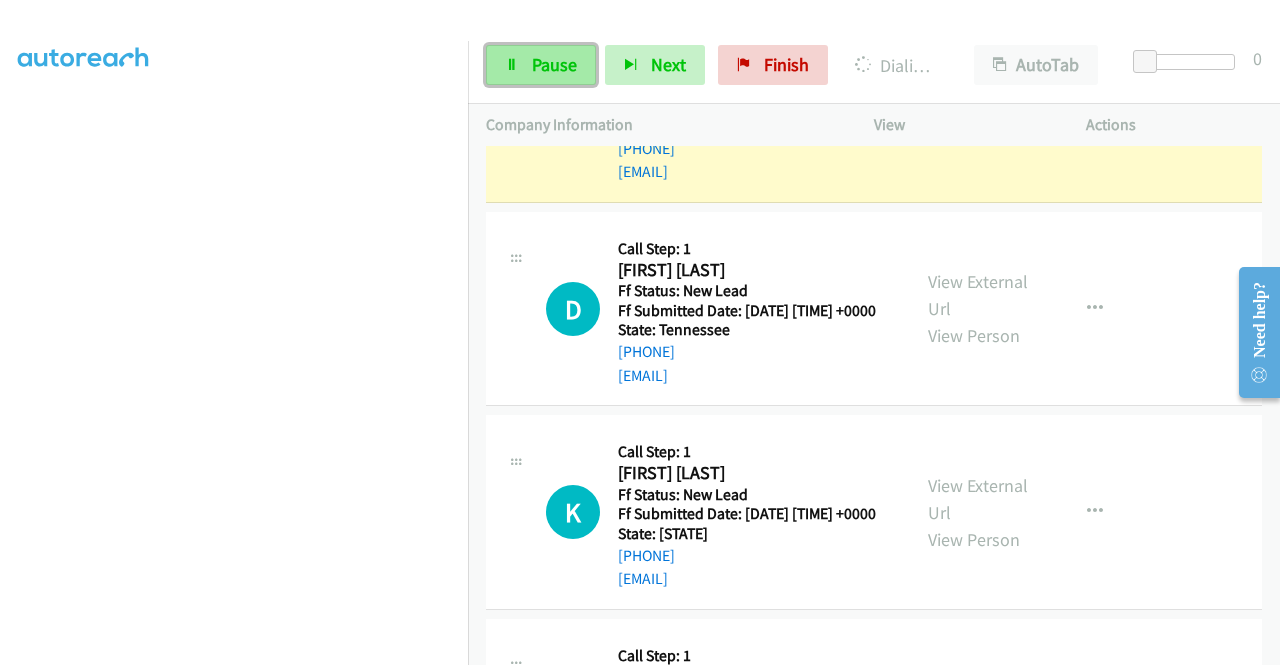 click on "Pause" at bounding box center (554, 64) 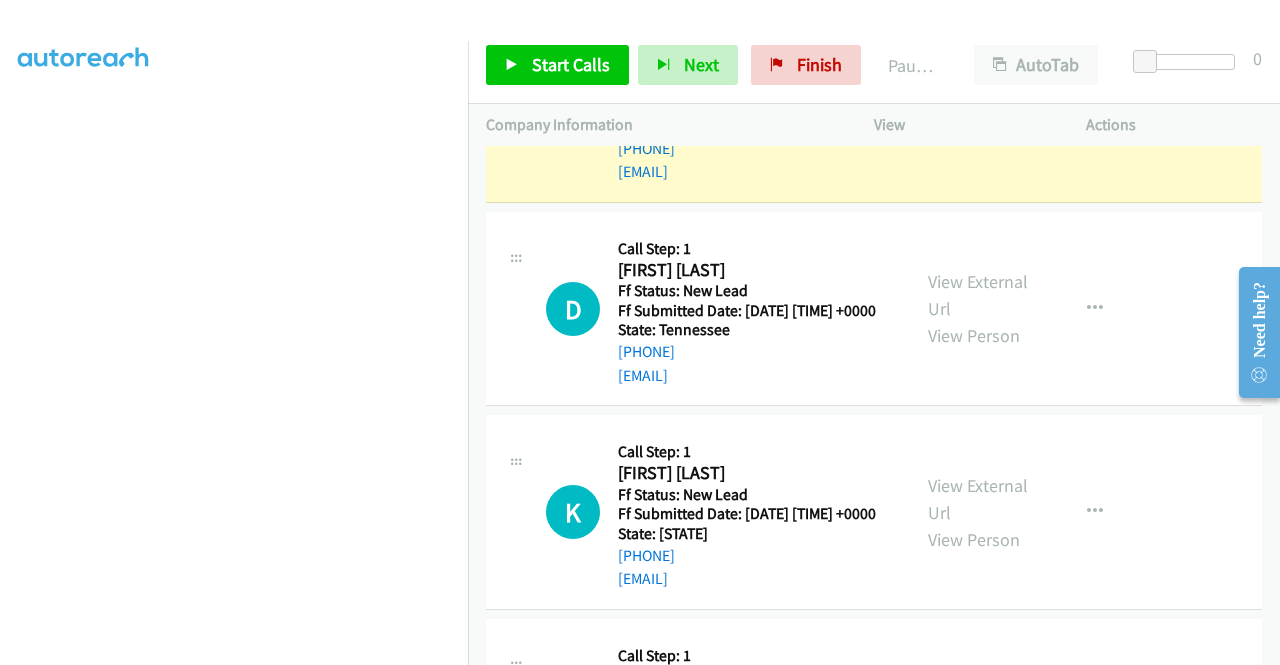 scroll, scrollTop: 40, scrollLeft: 0, axis: vertical 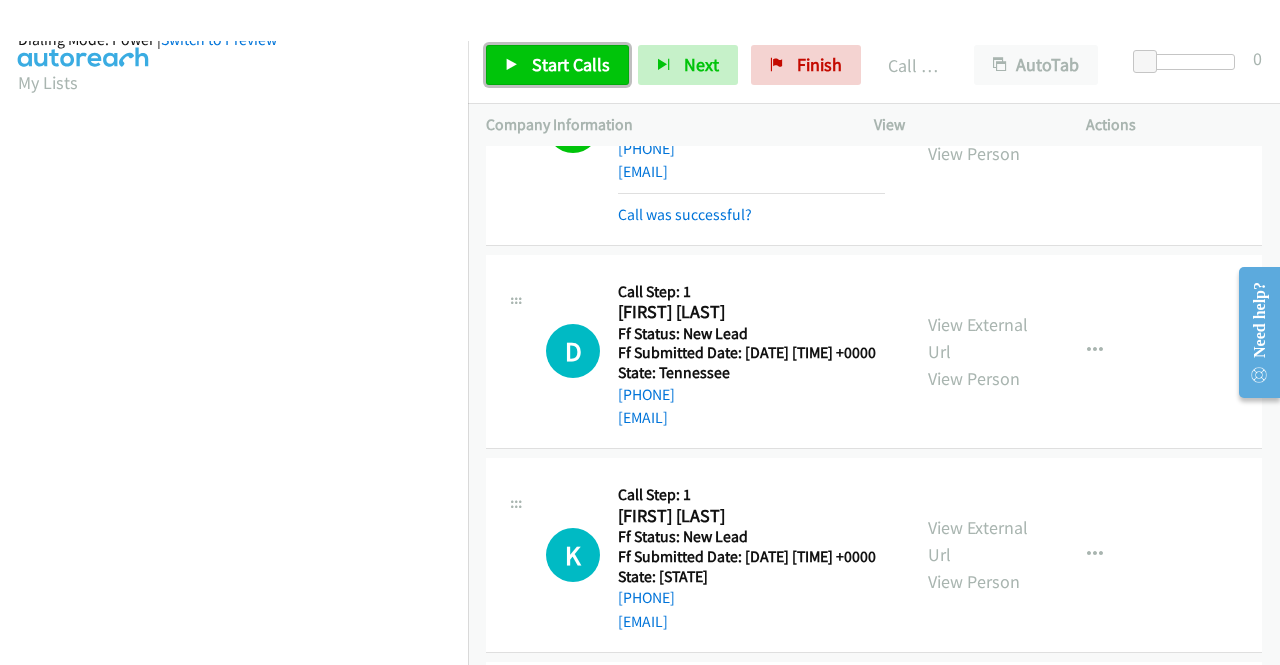 click on "Start Calls" at bounding box center (571, 64) 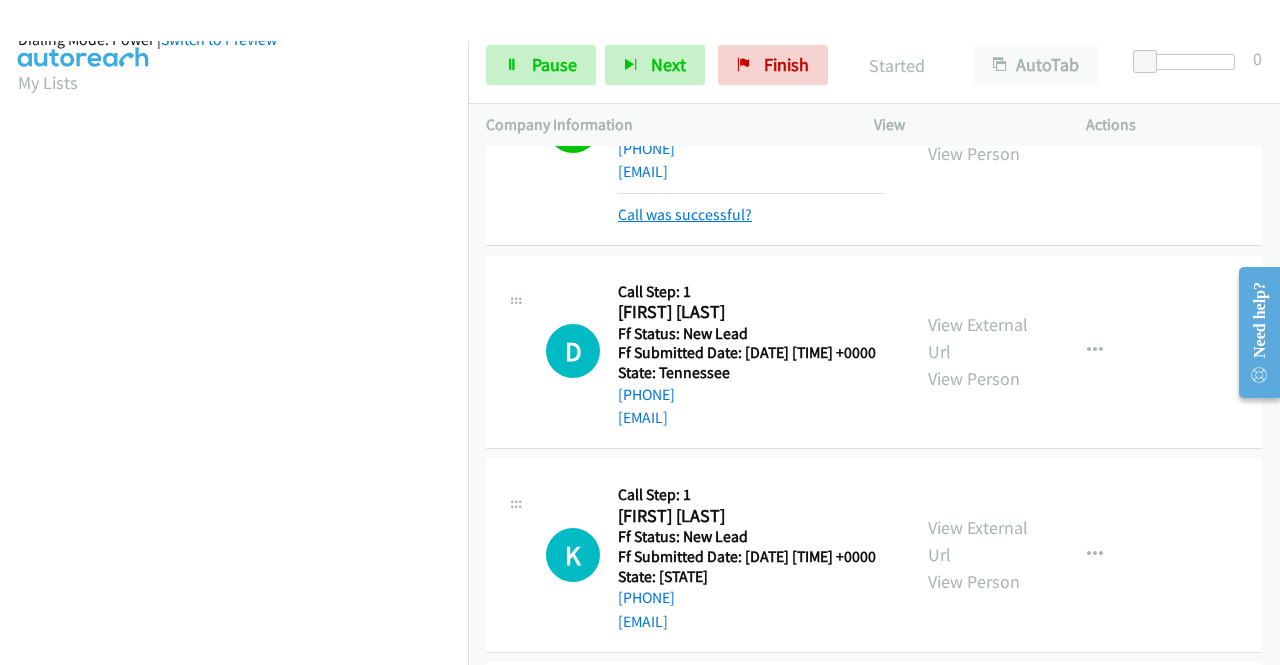 click on "Call was successful?" at bounding box center (685, 214) 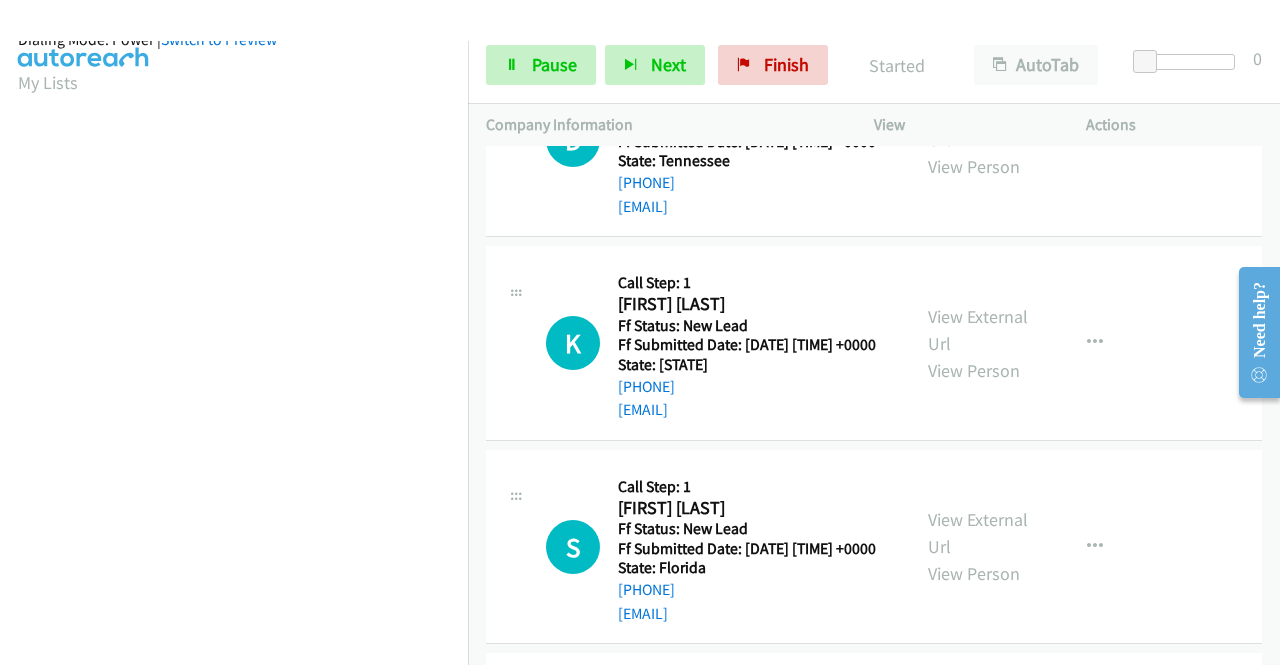 scroll, scrollTop: 2879, scrollLeft: 0, axis: vertical 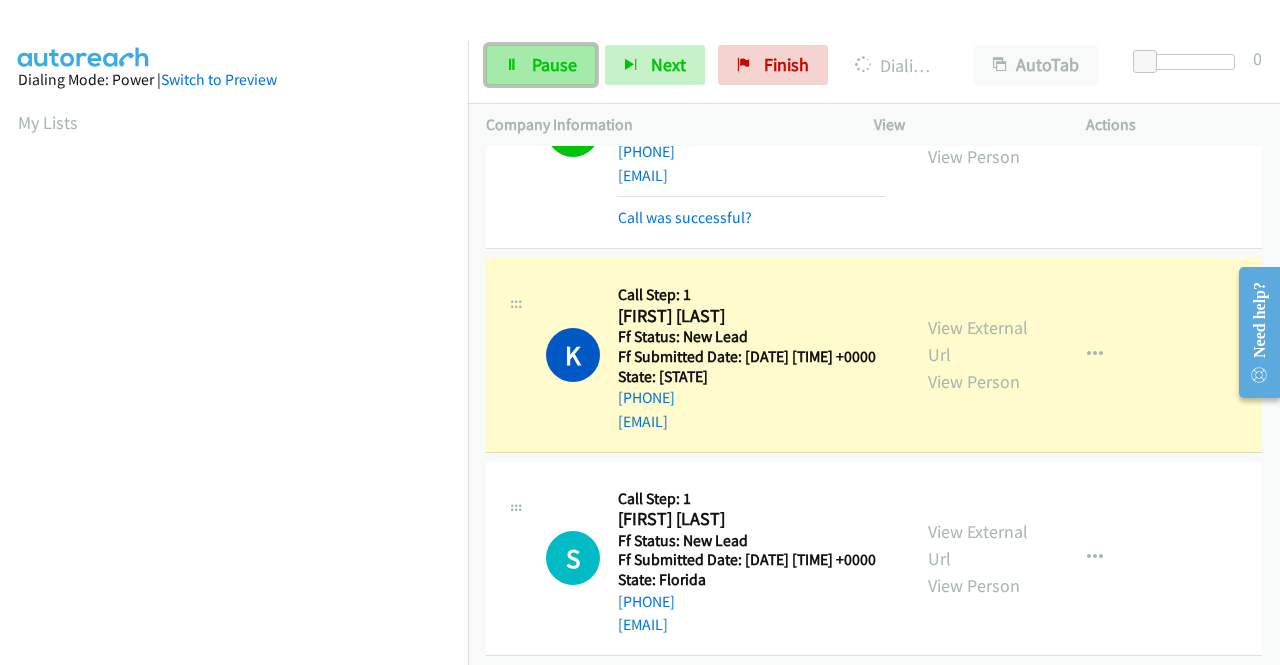 click on "Pause" at bounding box center [541, 65] 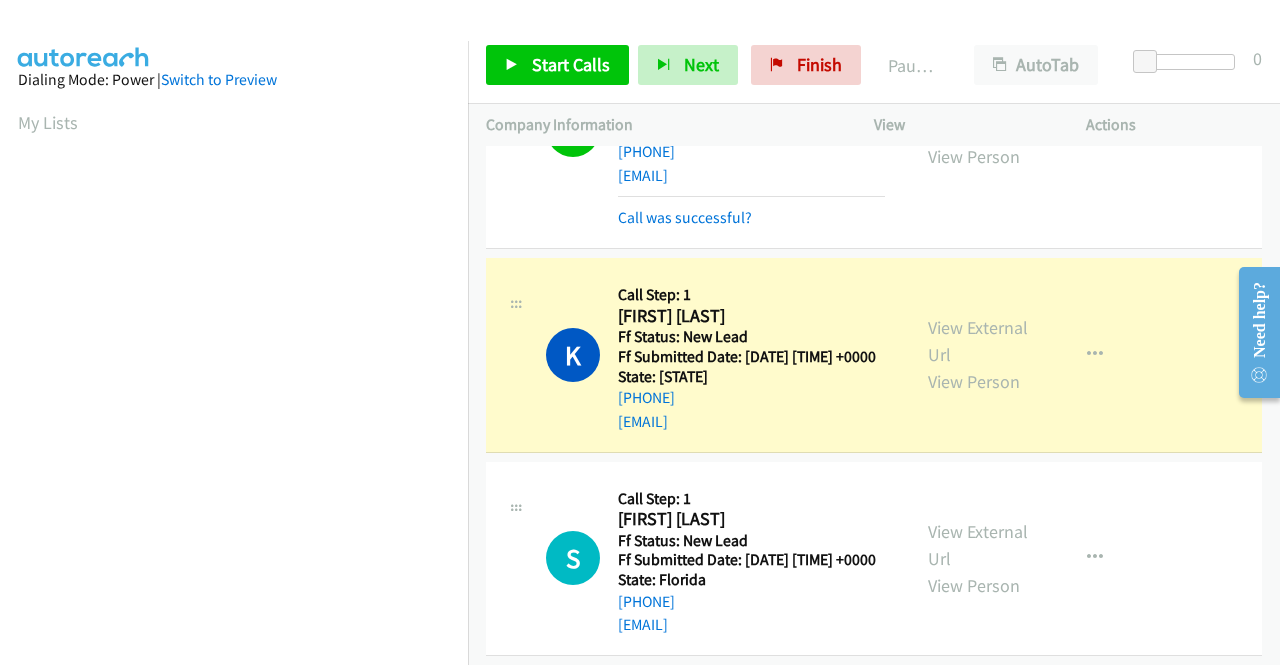 scroll, scrollTop: 456, scrollLeft: 0, axis: vertical 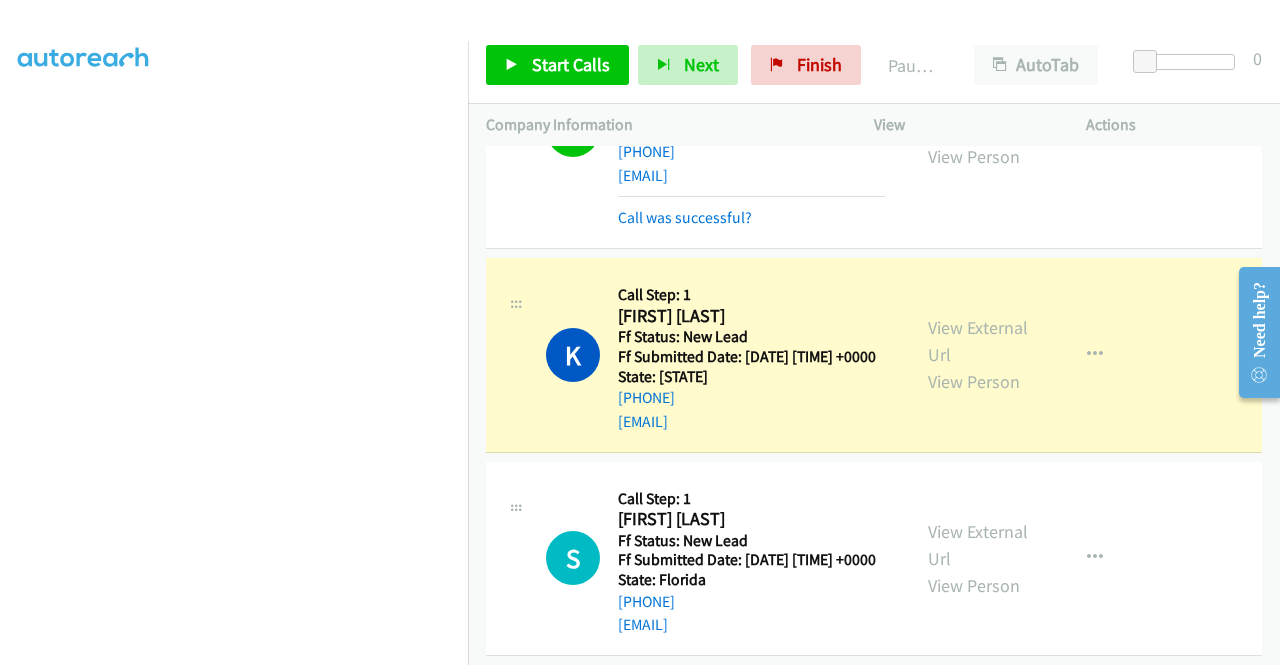 click on "Dialing Mode: Power
|
Switch to Preview
My Lists" at bounding box center (234, 152) 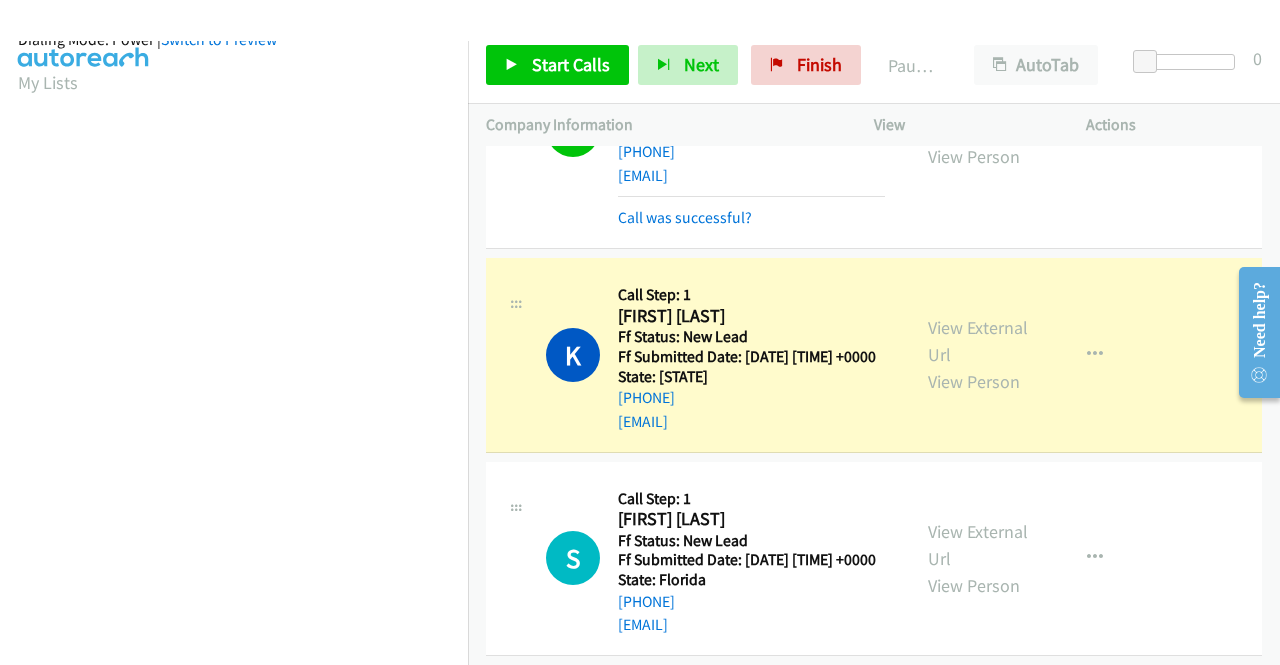 scroll, scrollTop: 456, scrollLeft: 0, axis: vertical 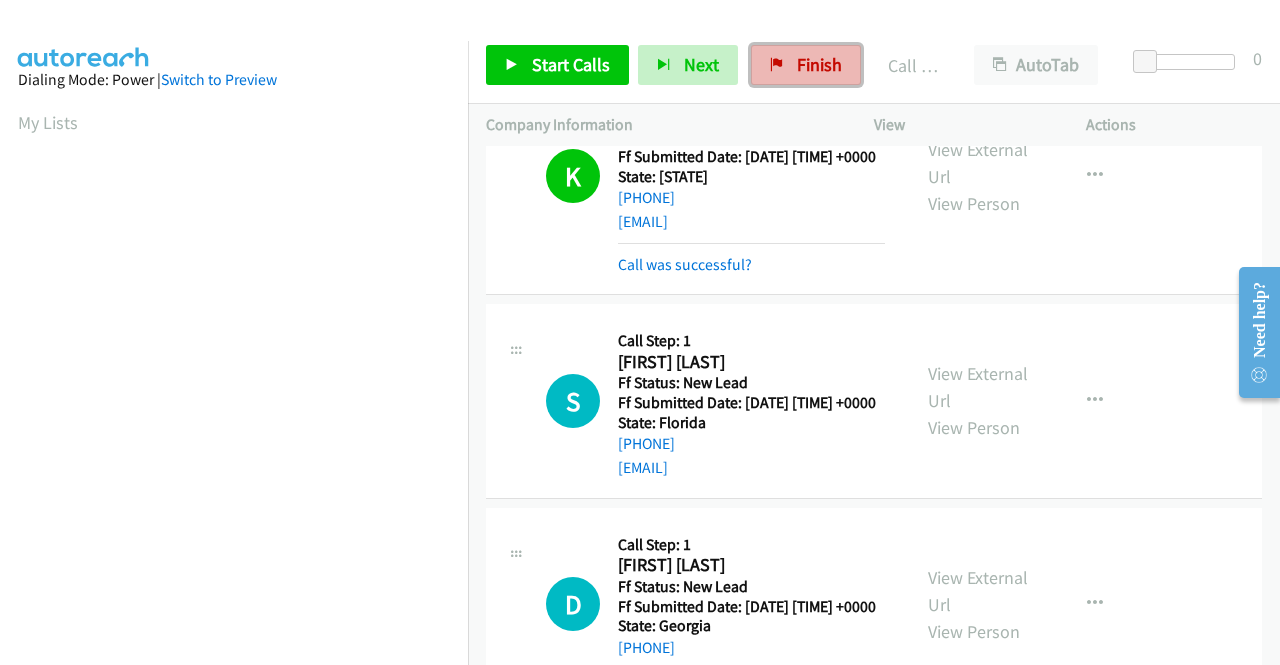 click on "Finish" at bounding box center [819, 64] 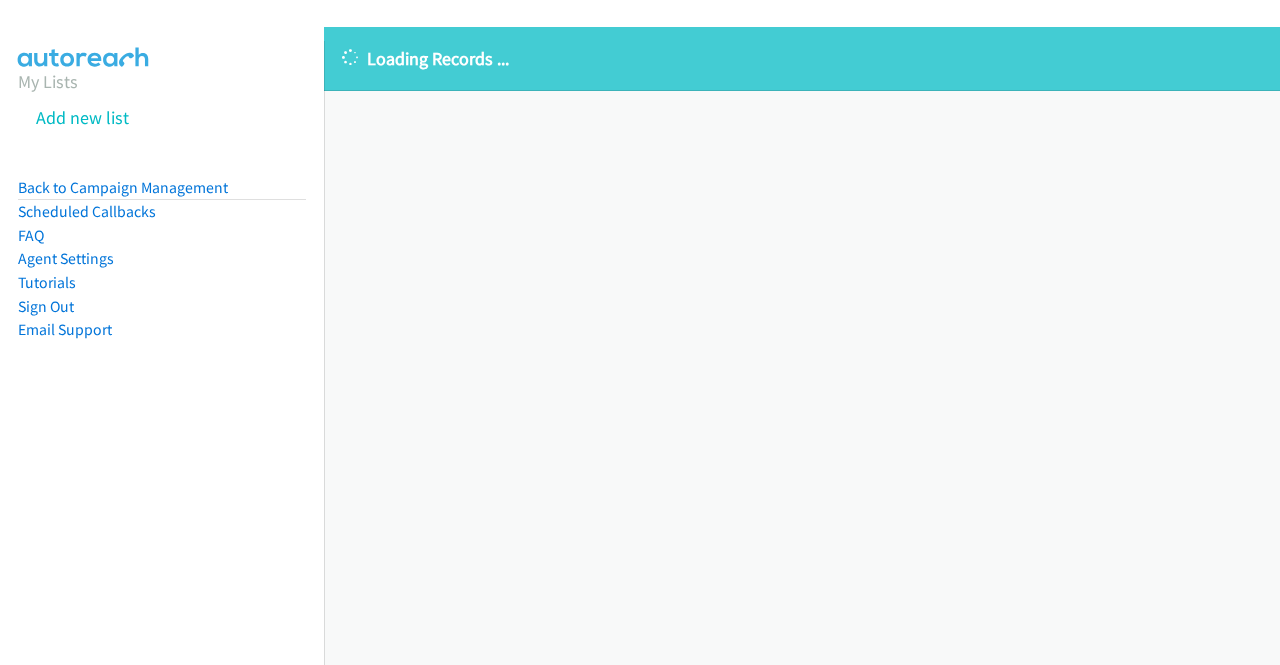 scroll, scrollTop: 0, scrollLeft: 0, axis: both 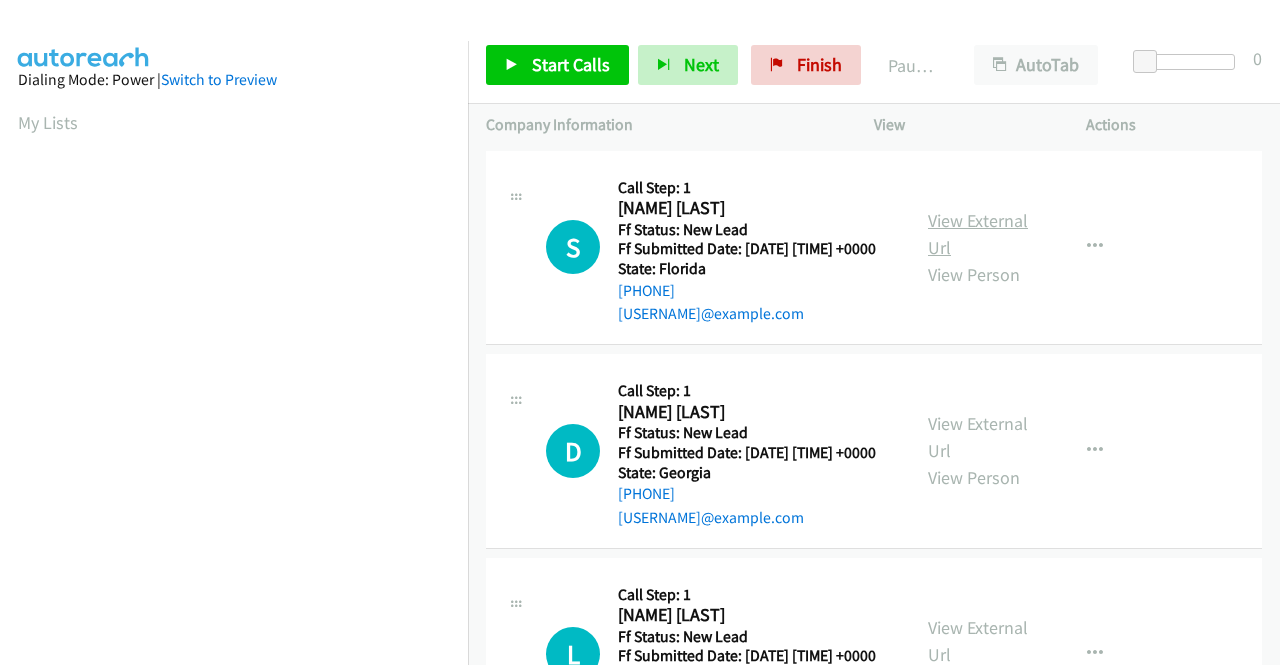 click on "View External Url" at bounding box center (978, 234) 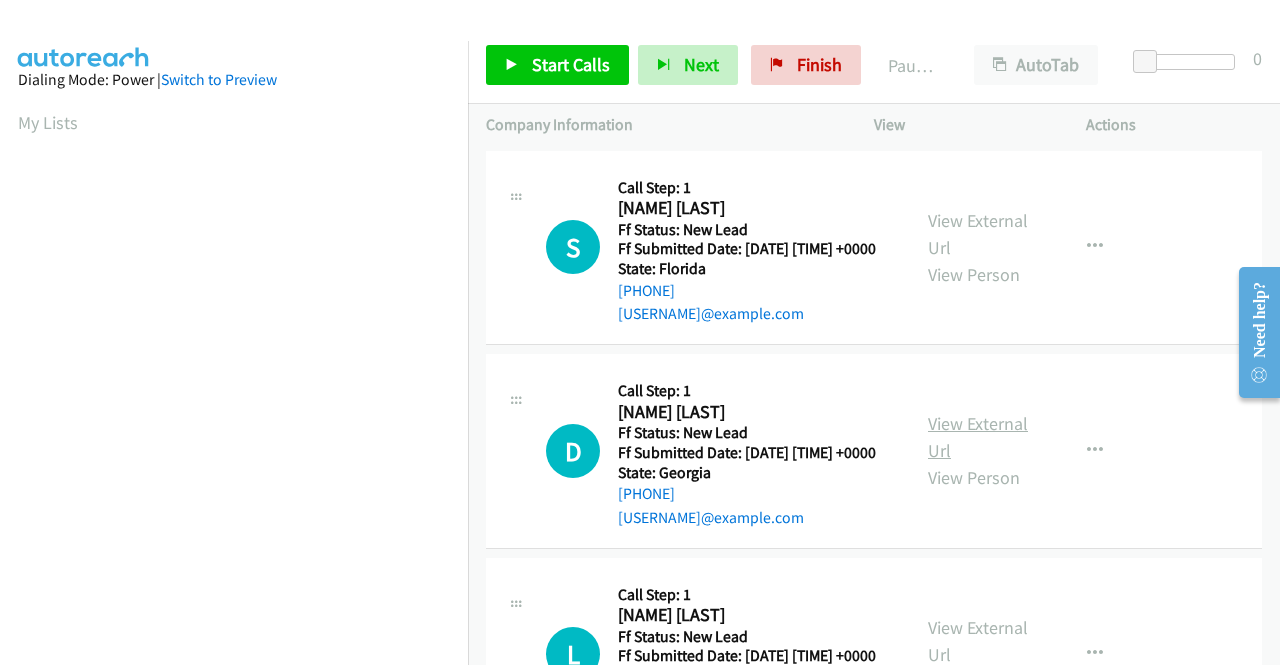 click on "View External Url" at bounding box center (978, 437) 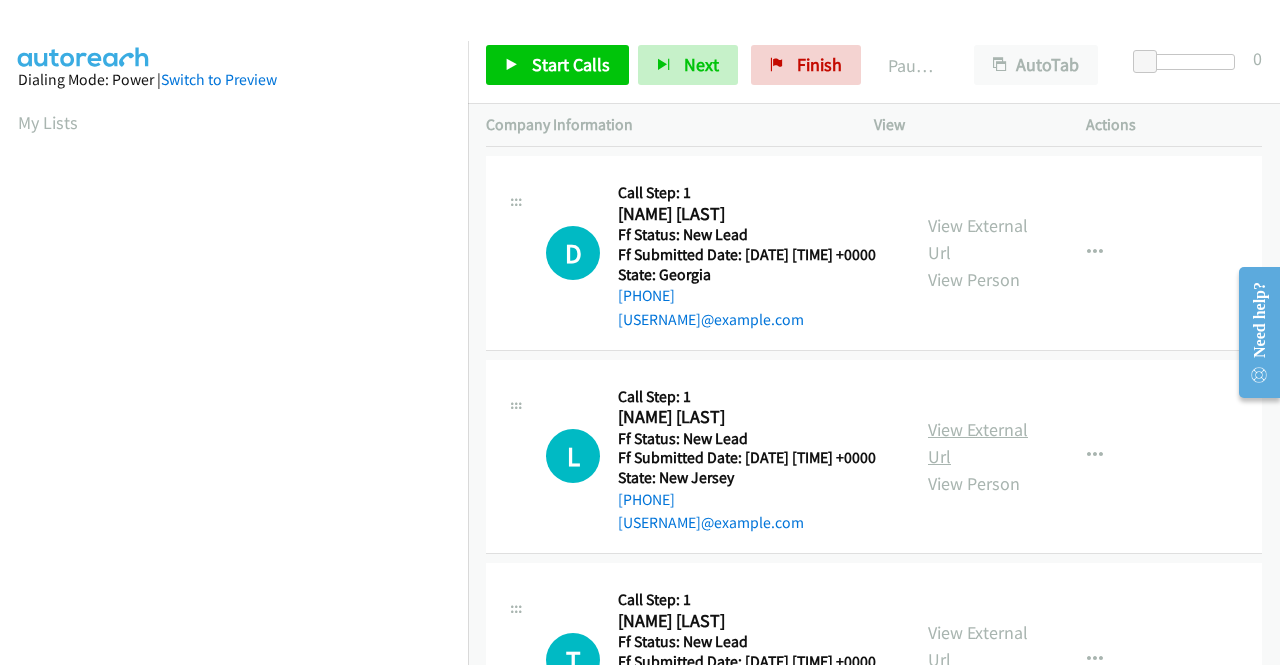 scroll, scrollTop: 200, scrollLeft: 0, axis: vertical 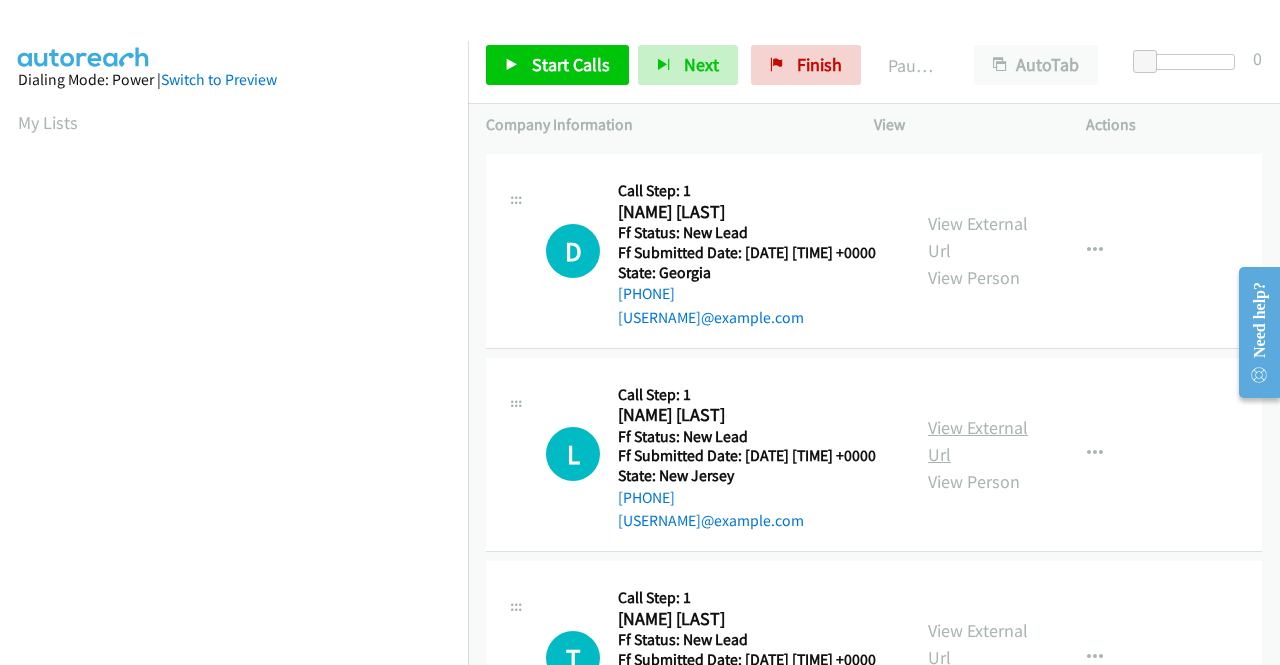 click on "View External Url" at bounding box center [978, 441] 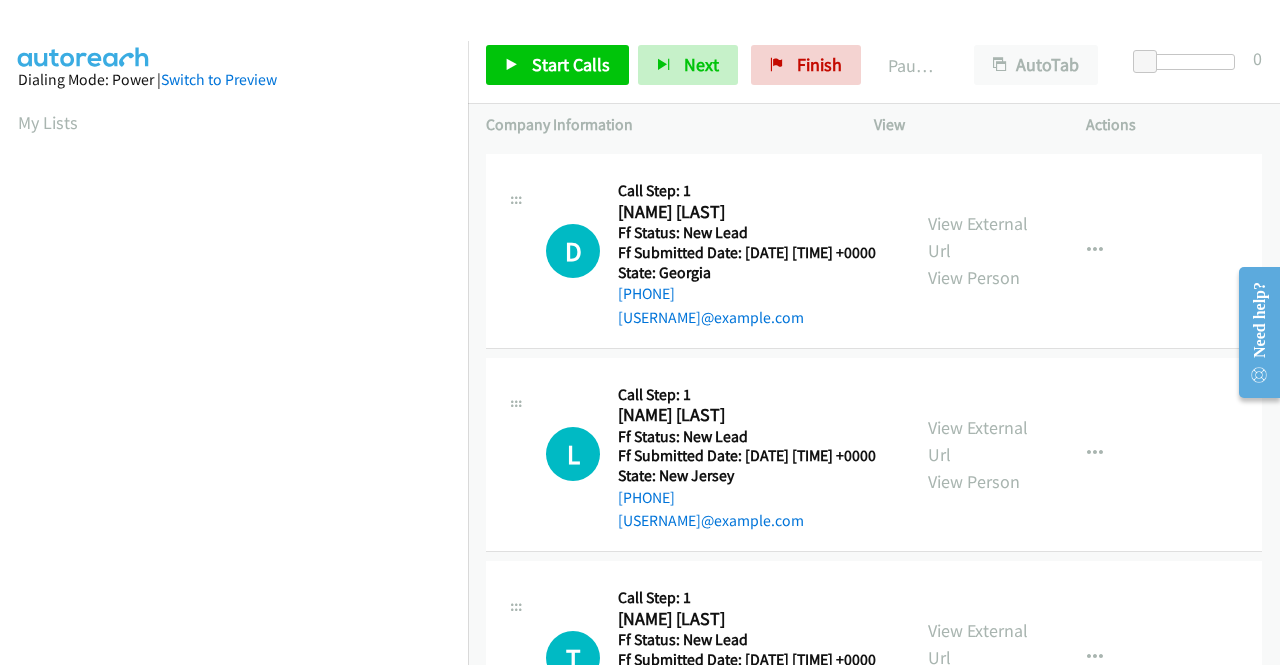 scroll, scrollTop: 400, scrollLeft: 0, axis: vertical 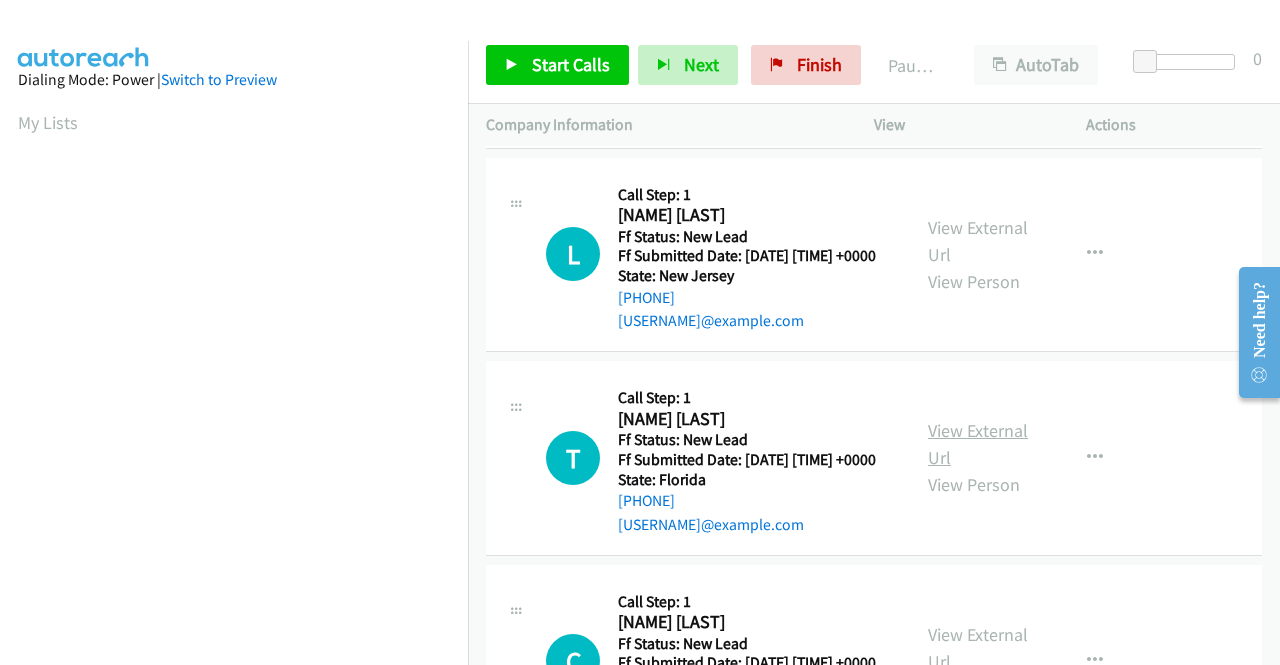 click on "View External Url" at bounding box center (978, 444) 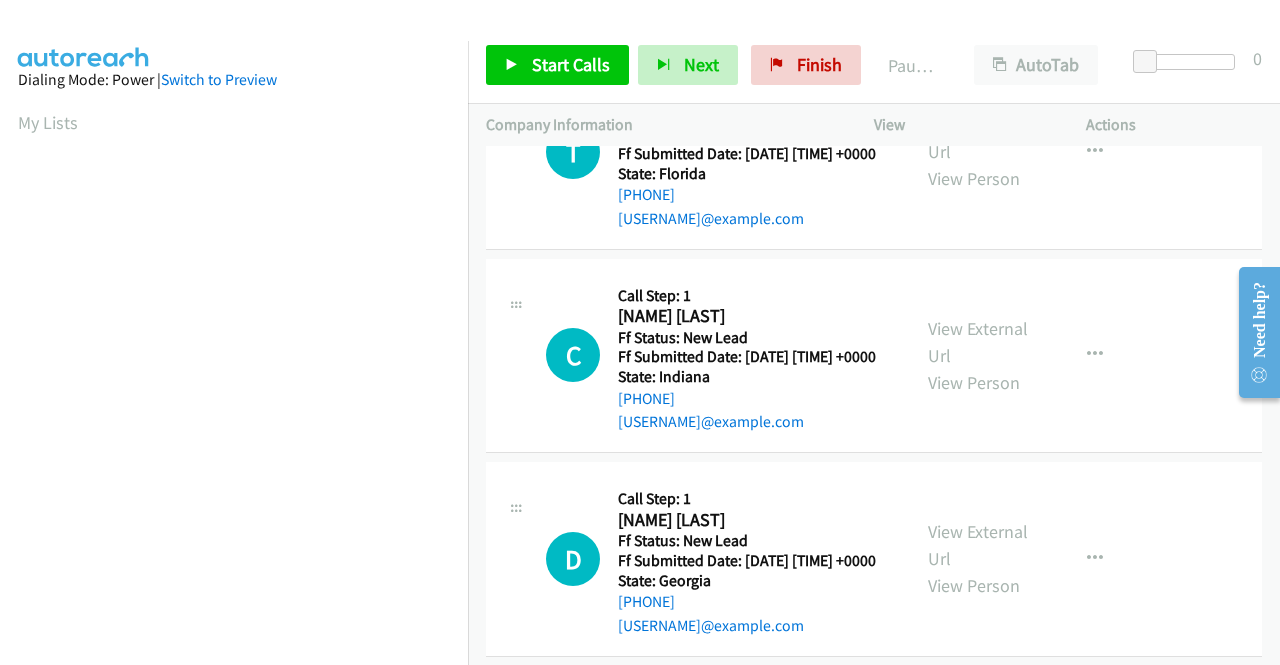 scroll, scrollTop: 800, scrollLeft: 0, axis: vertical 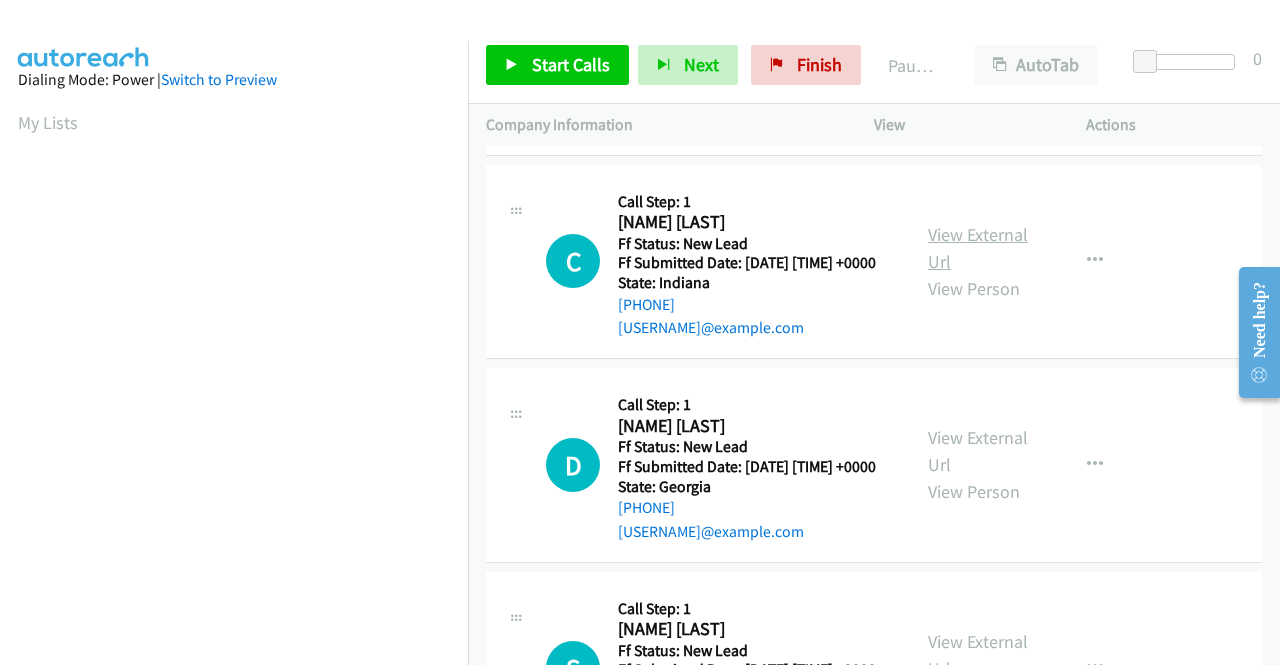 click on "View External Url" at bounding box center (978, 248) 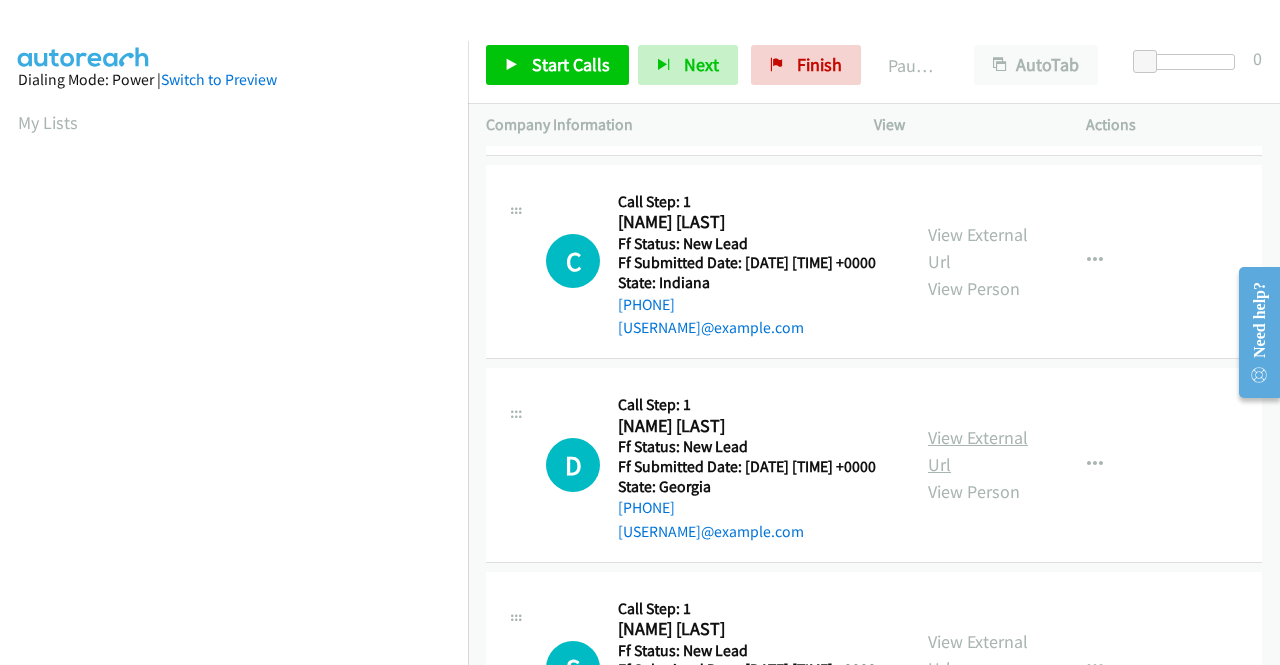 click on "View External Url" at bounding box center [978, 451] 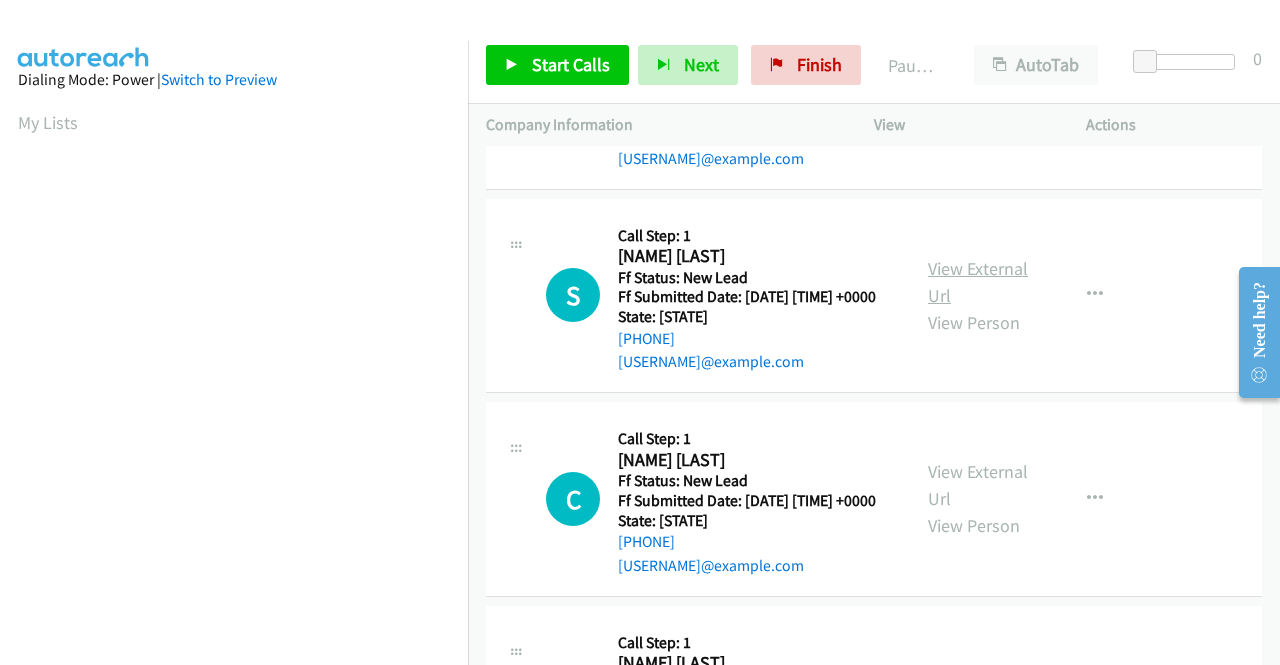 scroll, scrollTop: 1200, scrollLeft: 0, axis: vertical 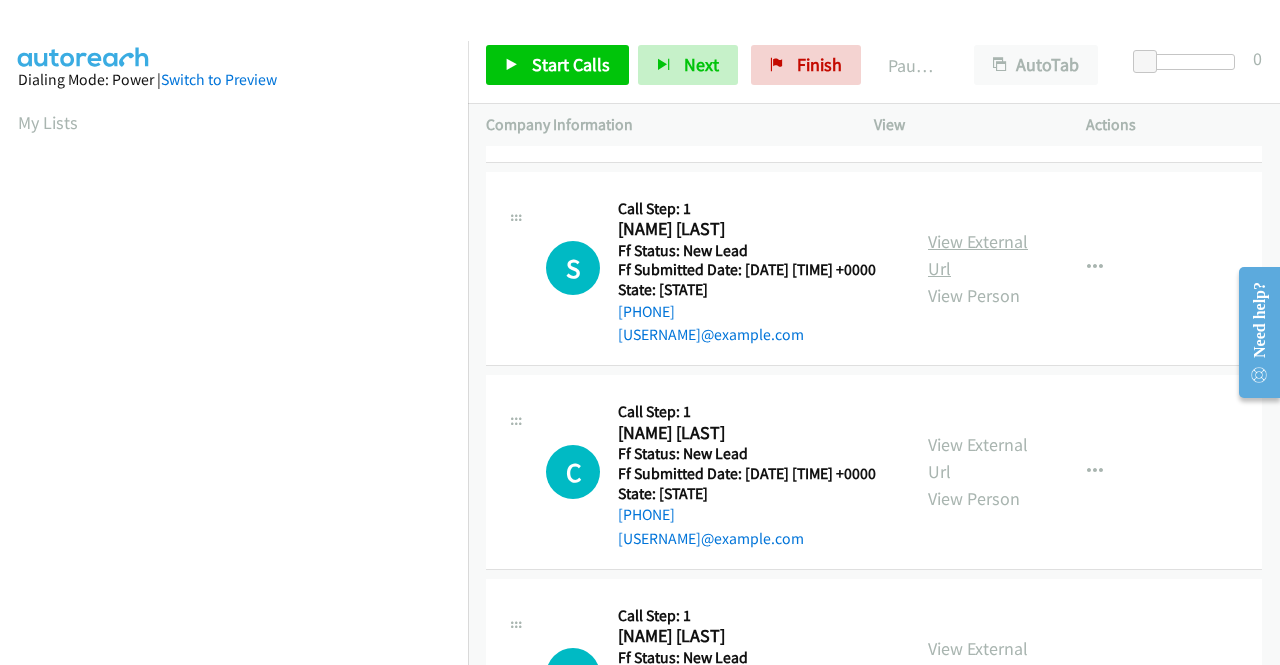 click on "View External Url" at bounding box center (978, 255) 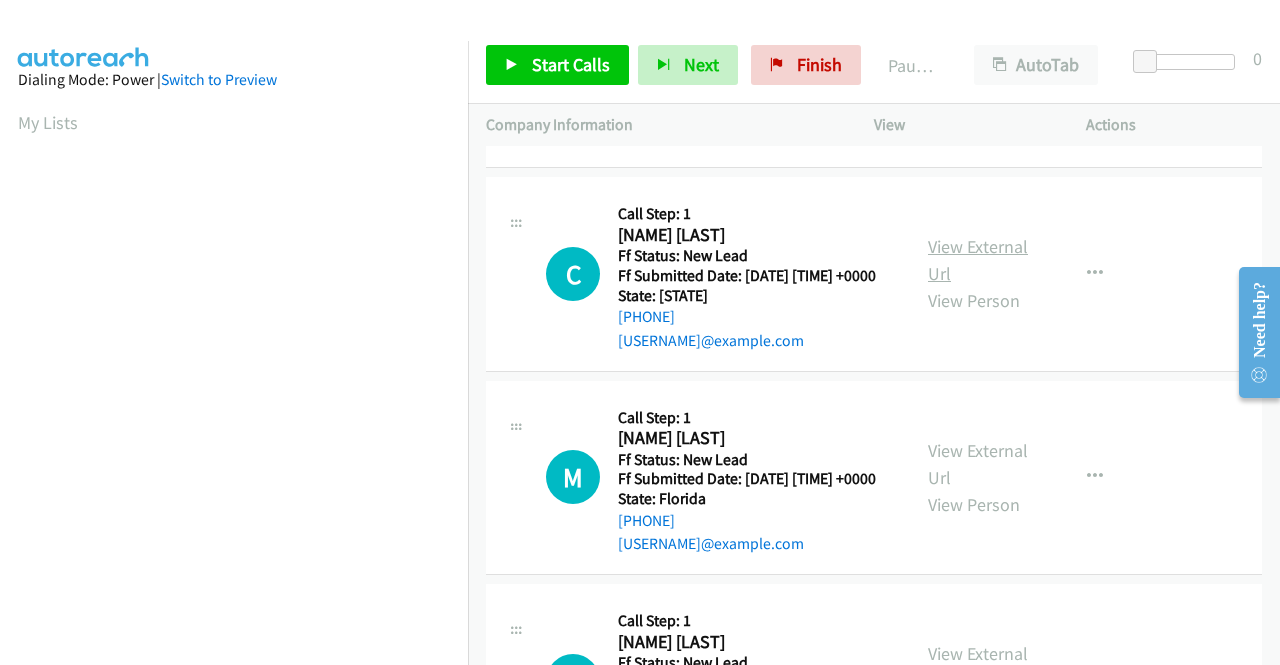 scroll, scrollTop: 1400, scrollLeft: 0, axis: vertical 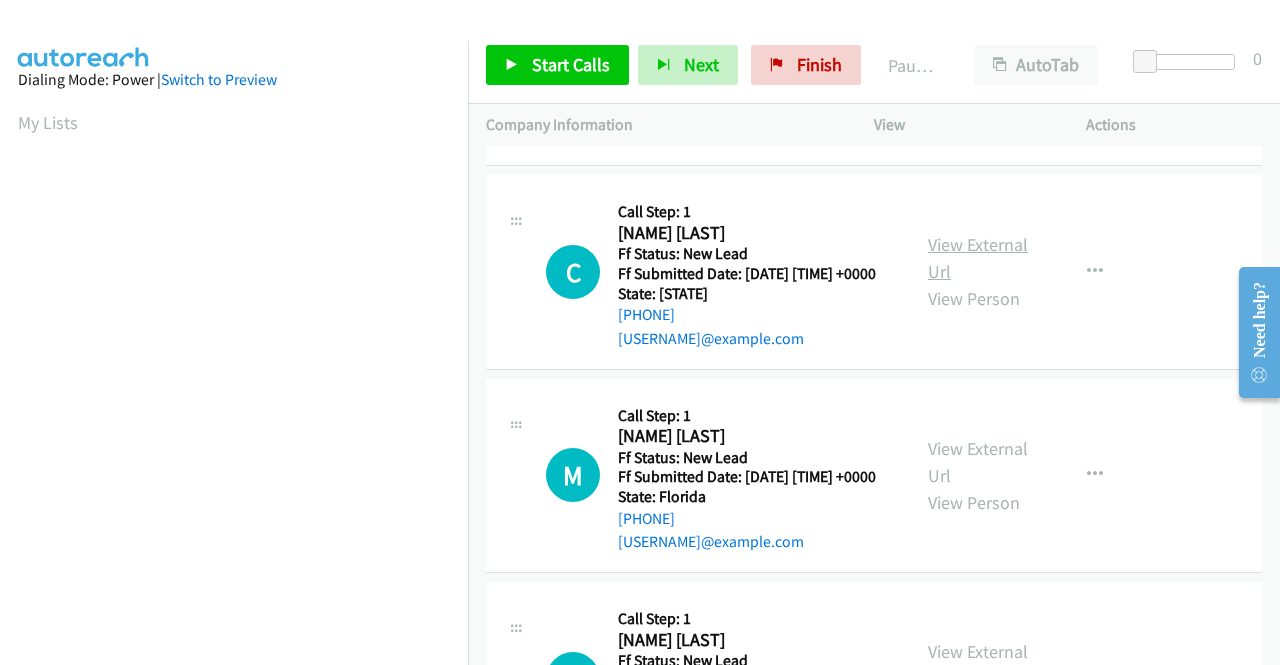 click on "View External Url" at bounding box center (978, 258) 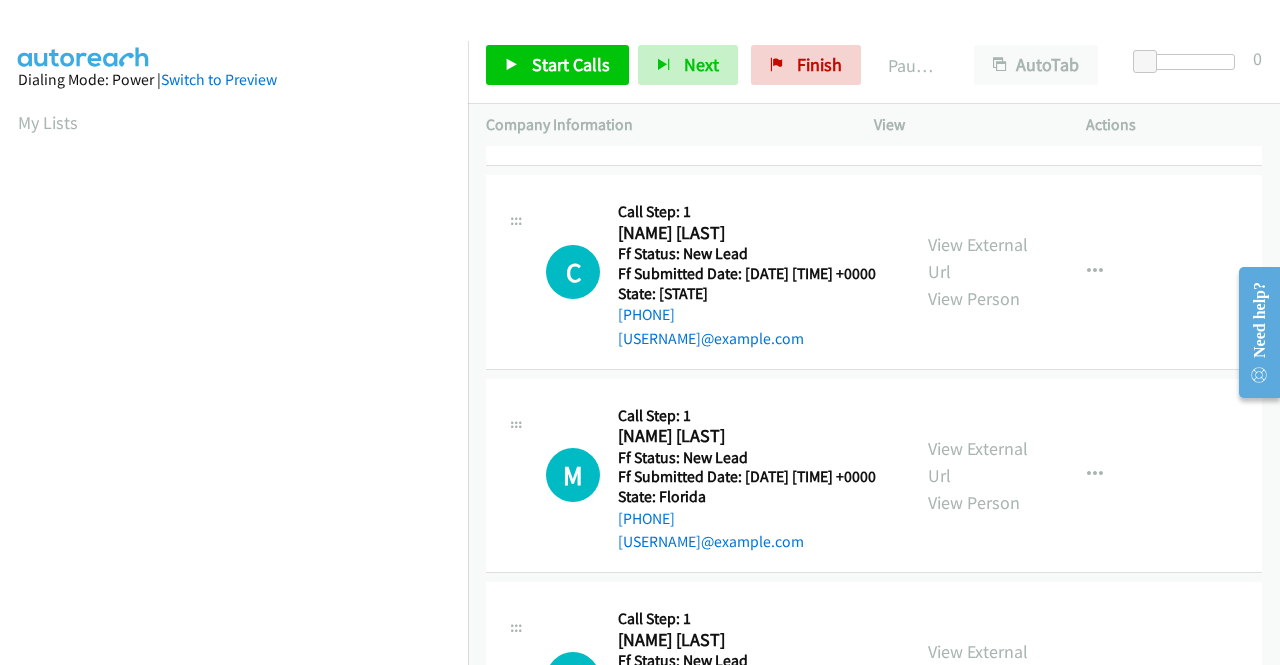 scroll, scrollTop: 1600, scrollLeft: 0, axis: vertical 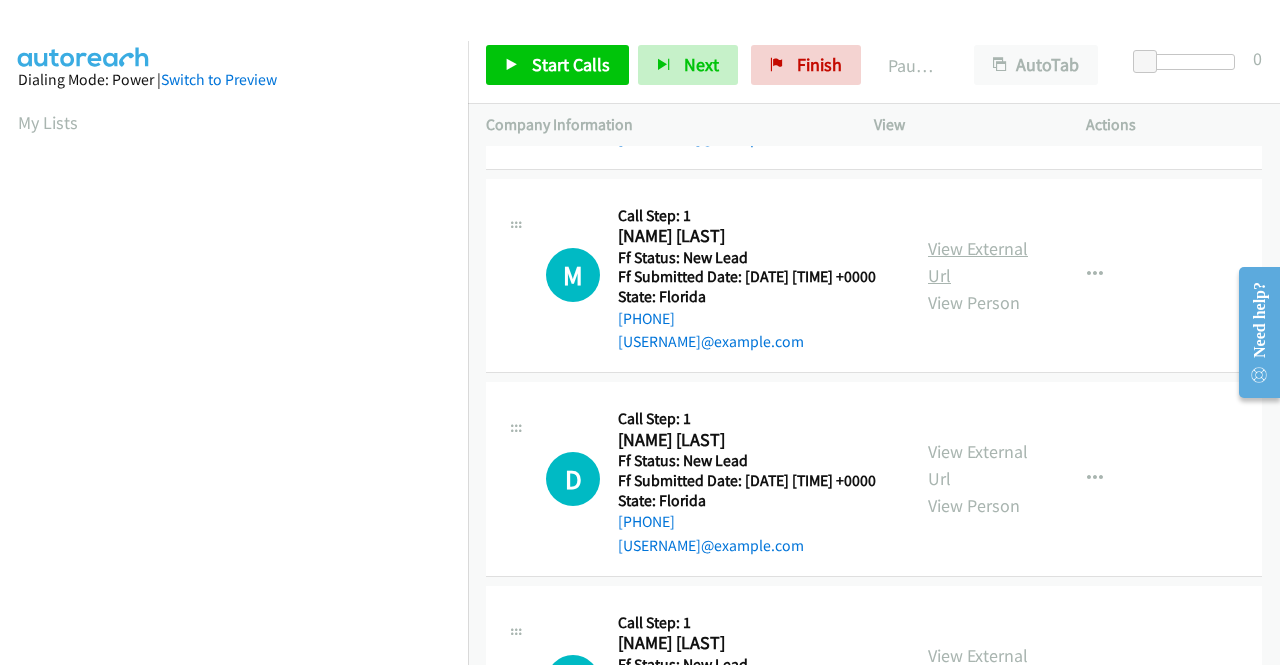 click on "View External Url" at bounding box center [978, 262] 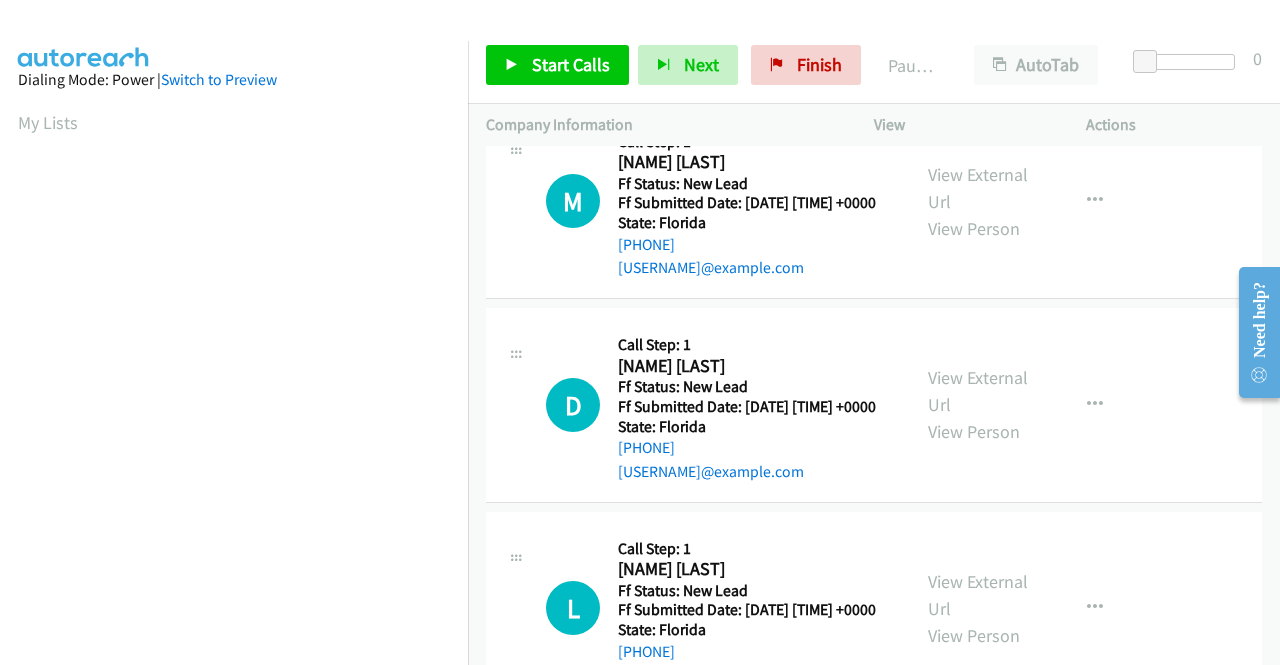 scroll, scrollTop: 1800, scrollLeft: 0, axis: vertical 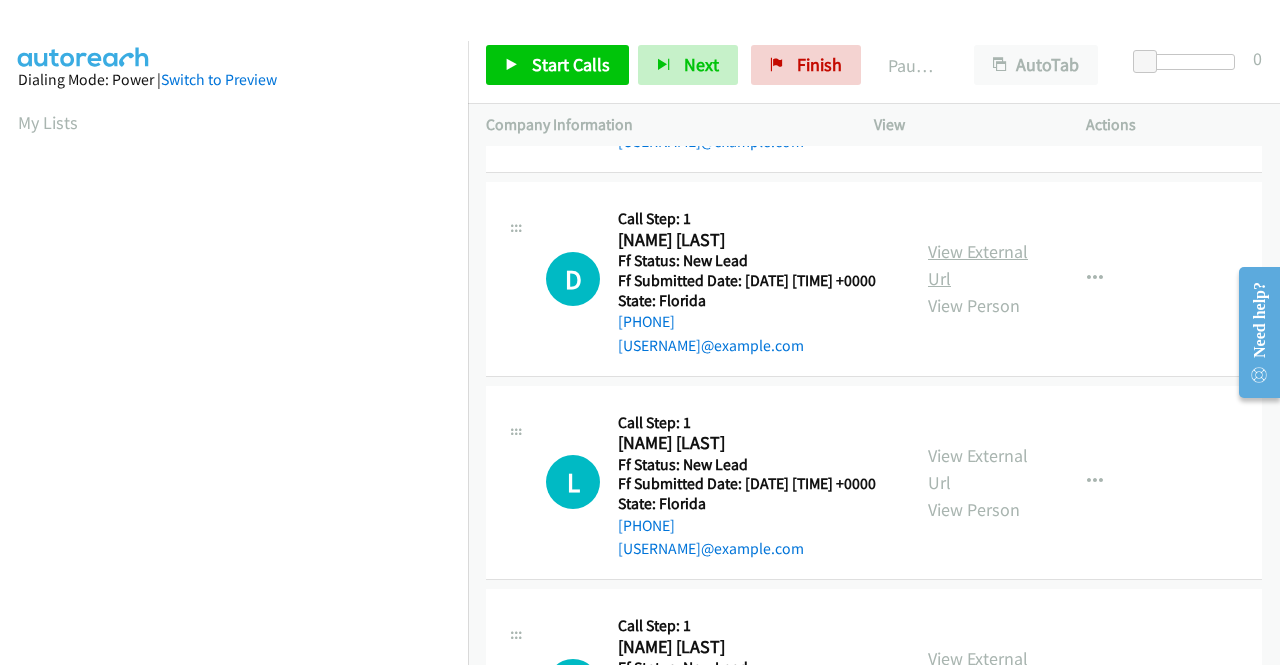 click on "View External Url" at bounding box center (978, 265) 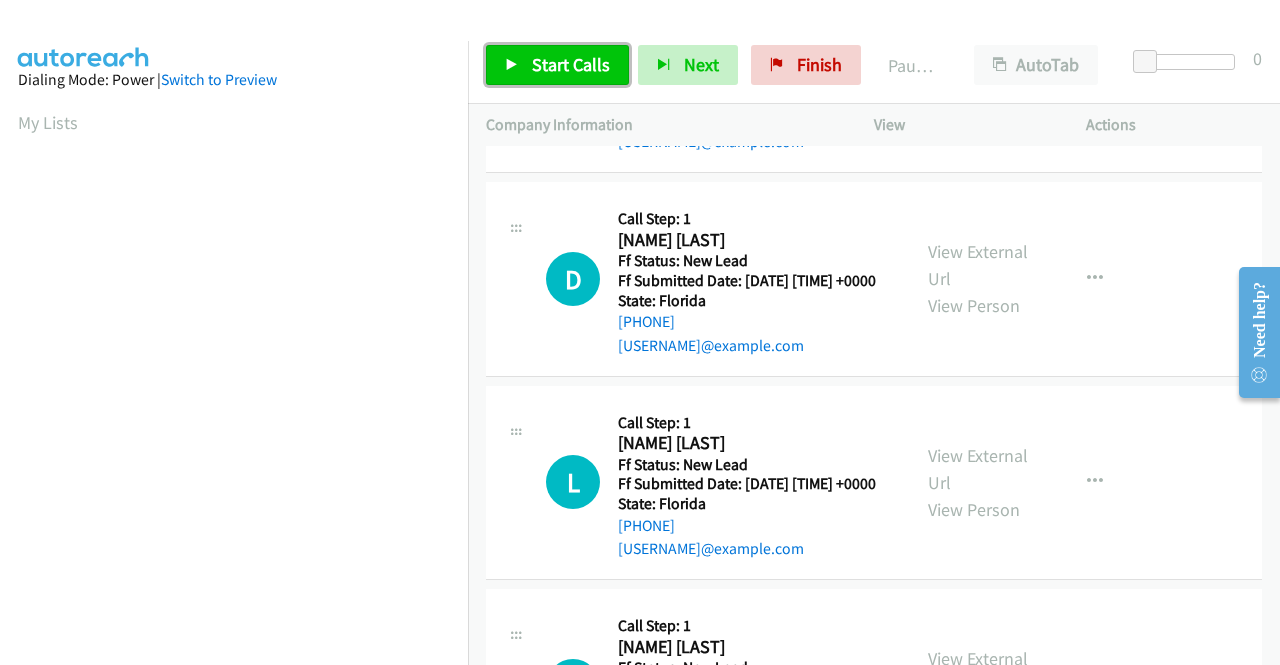 click on "Start Calls" at bounding box center (571, 64) 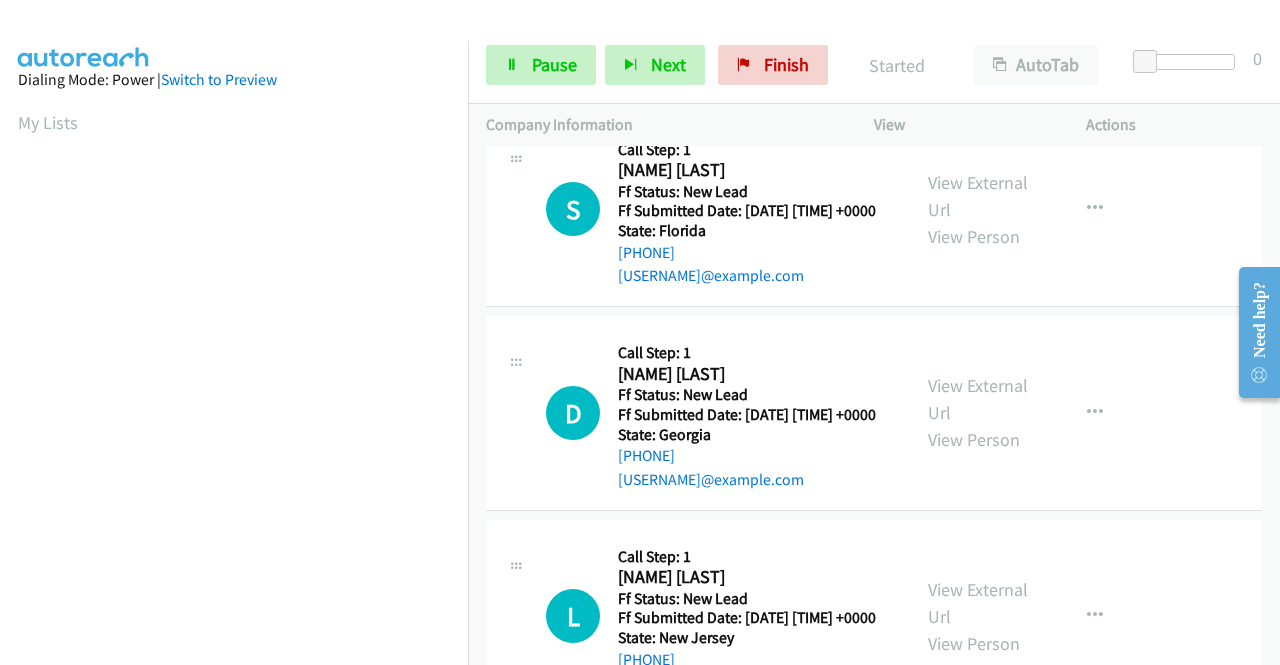 scroll, scrollTop: 0, scrollLeft: 0, axis: both 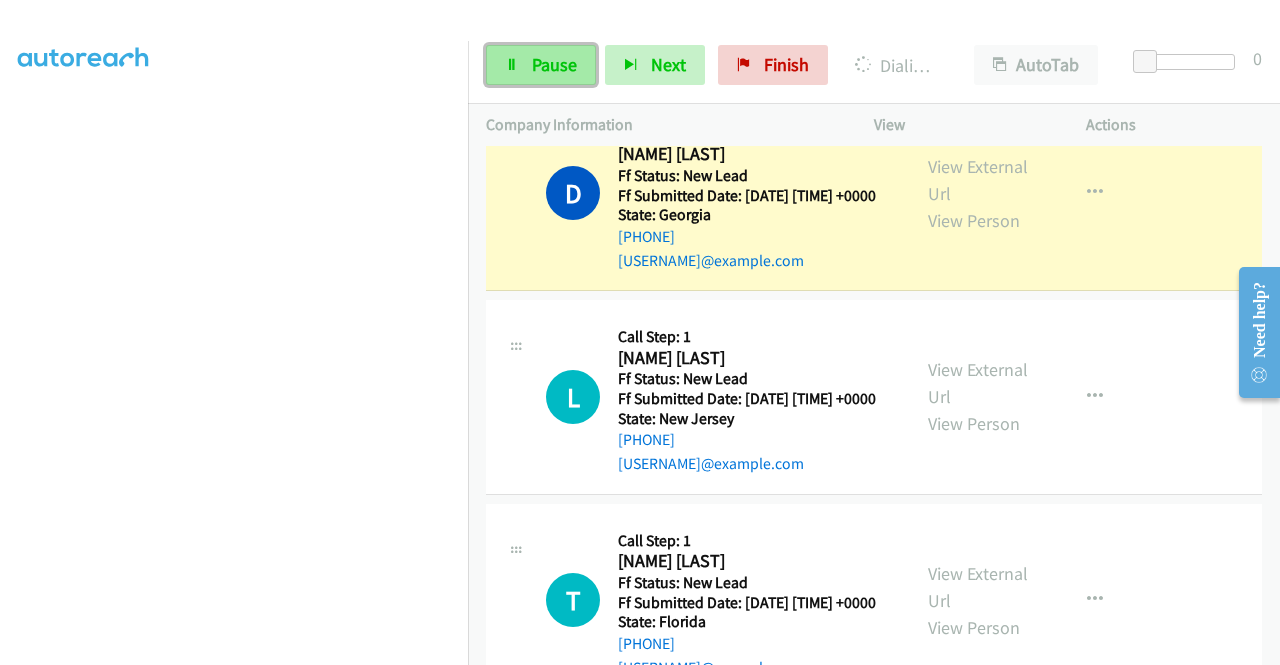 click on "Pause" at bounding box center (541, 65) 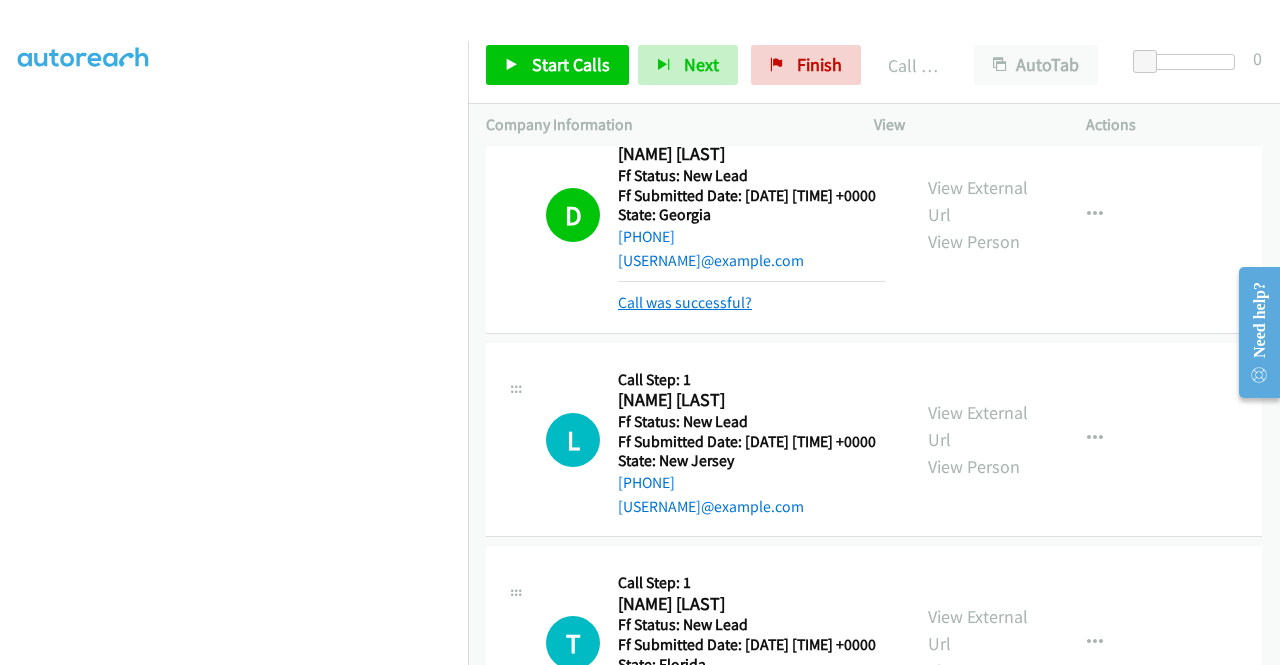 click on "Call was successful?" at bounding box center (685, 302) 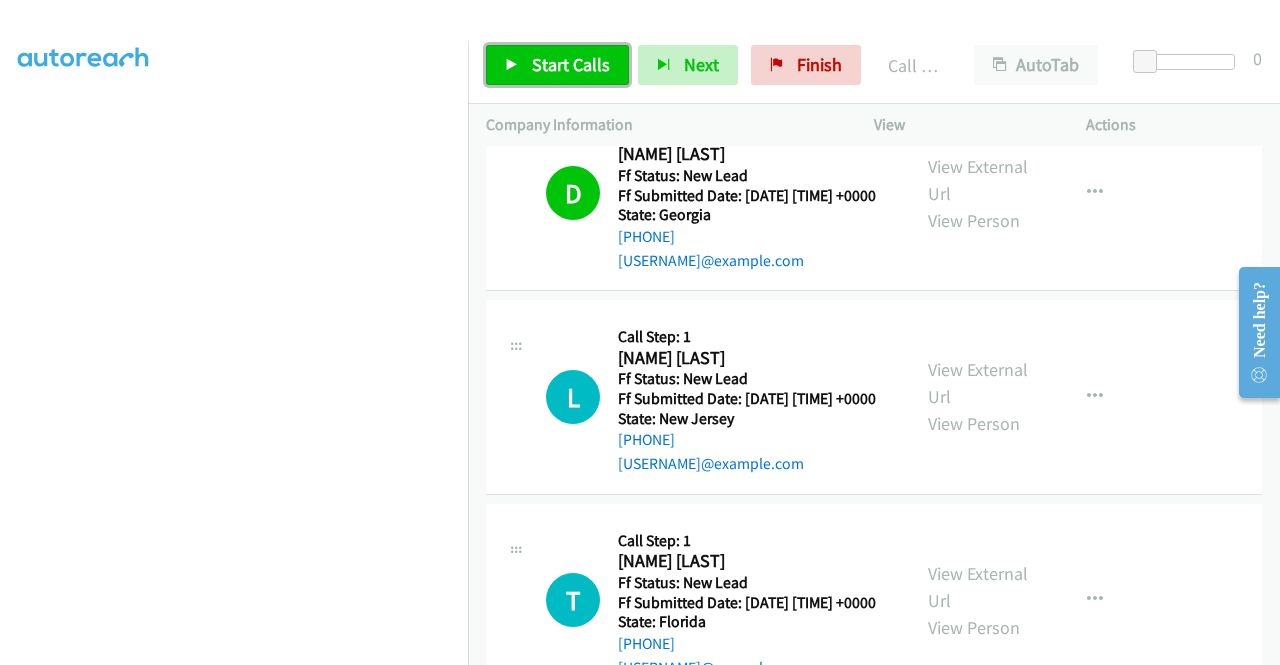 click on "Start Calls" at bounding box center [571, 64] 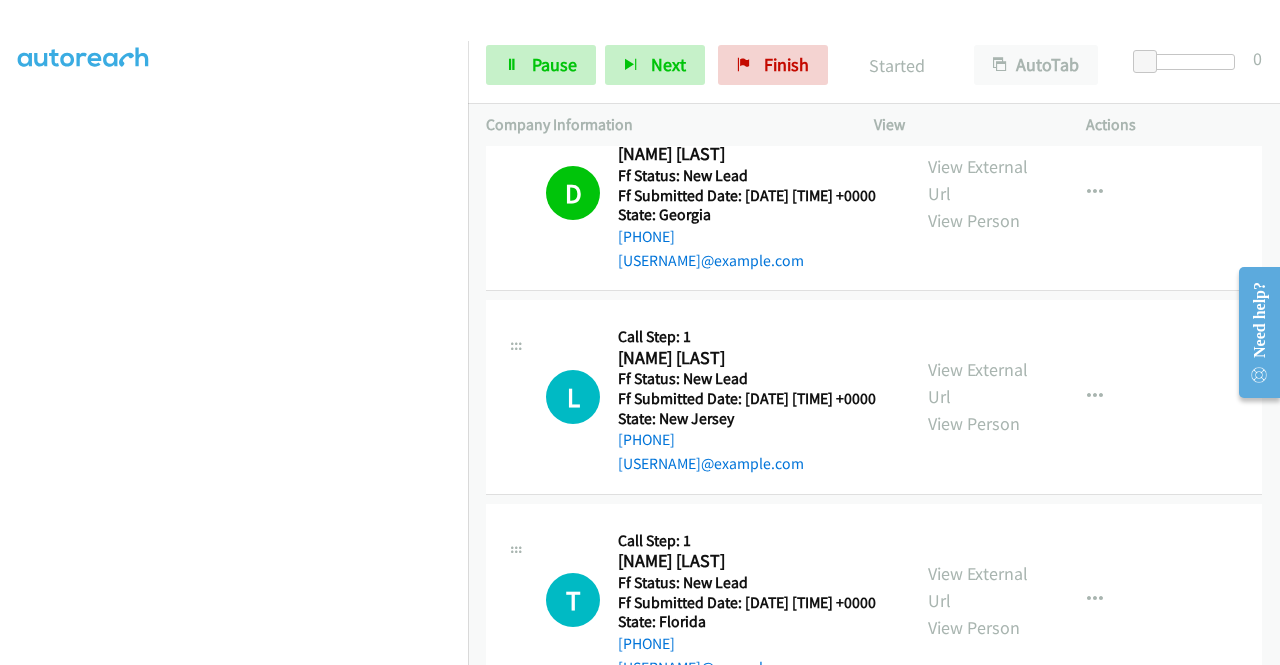 scroll, scrollTop: 400, scrollLeft: 0, axis: vertical 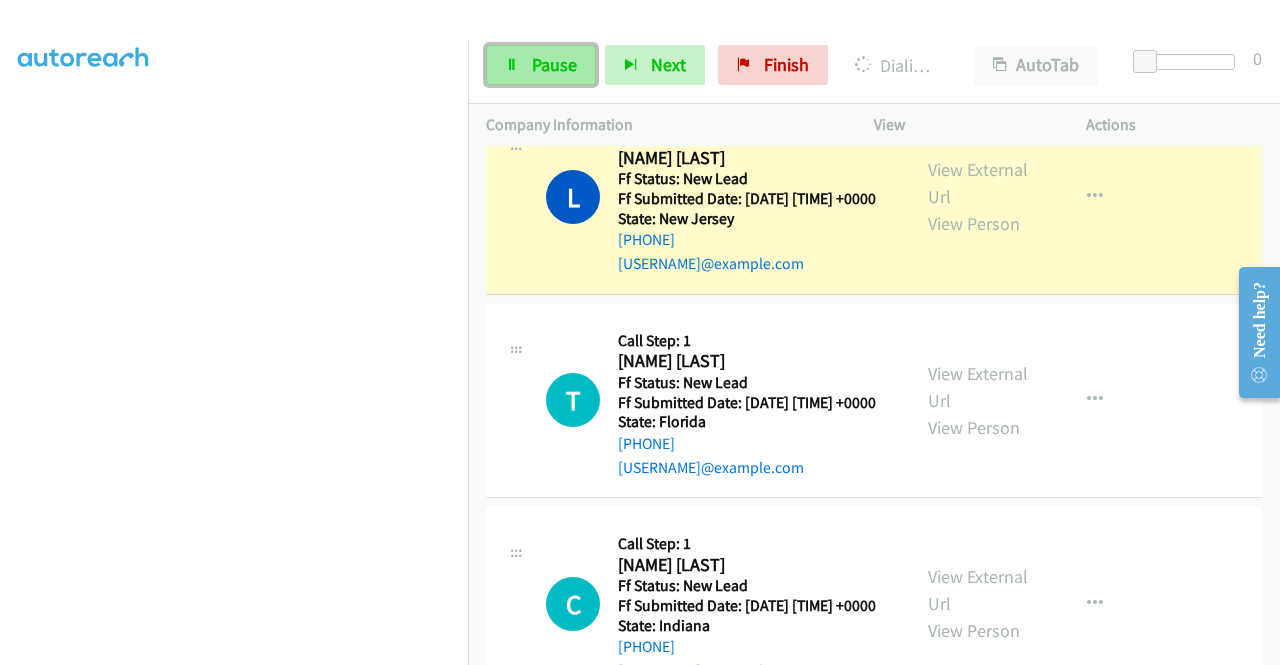 click on "Pause" at bounding box center (541, 65) 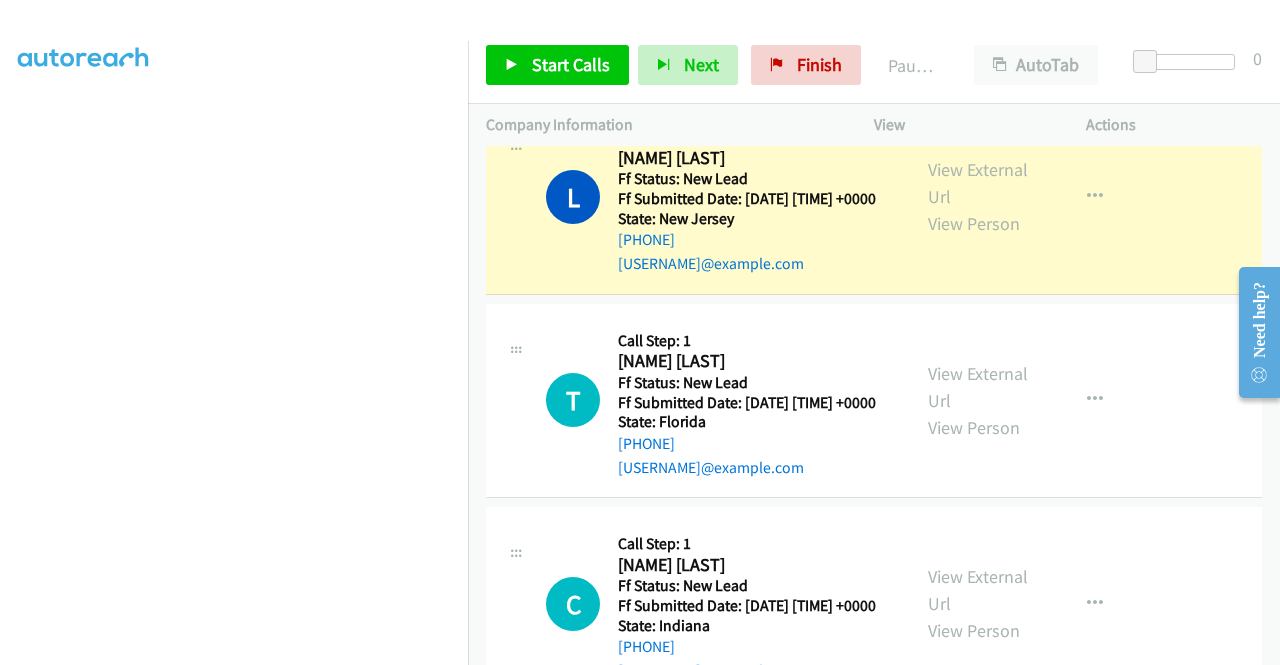 scroll, scrollTop: 0, scrollLeft: 0, axis: both 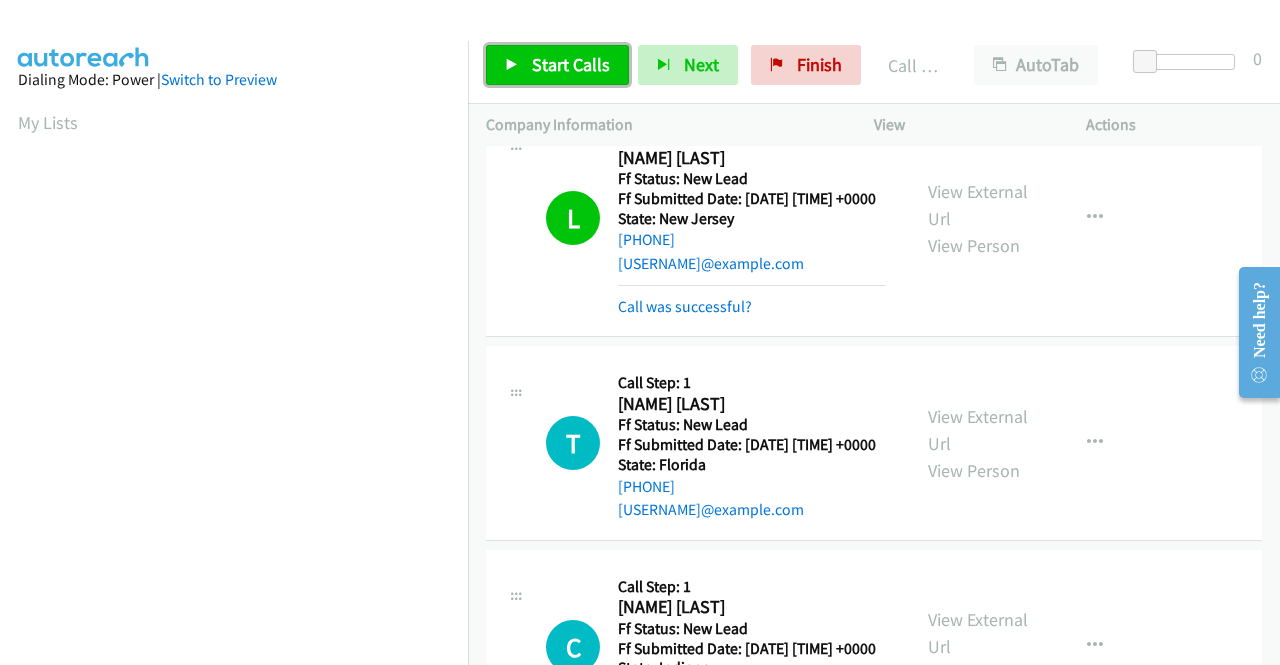 click on "Start Calls" at bounding box center (557, 65) 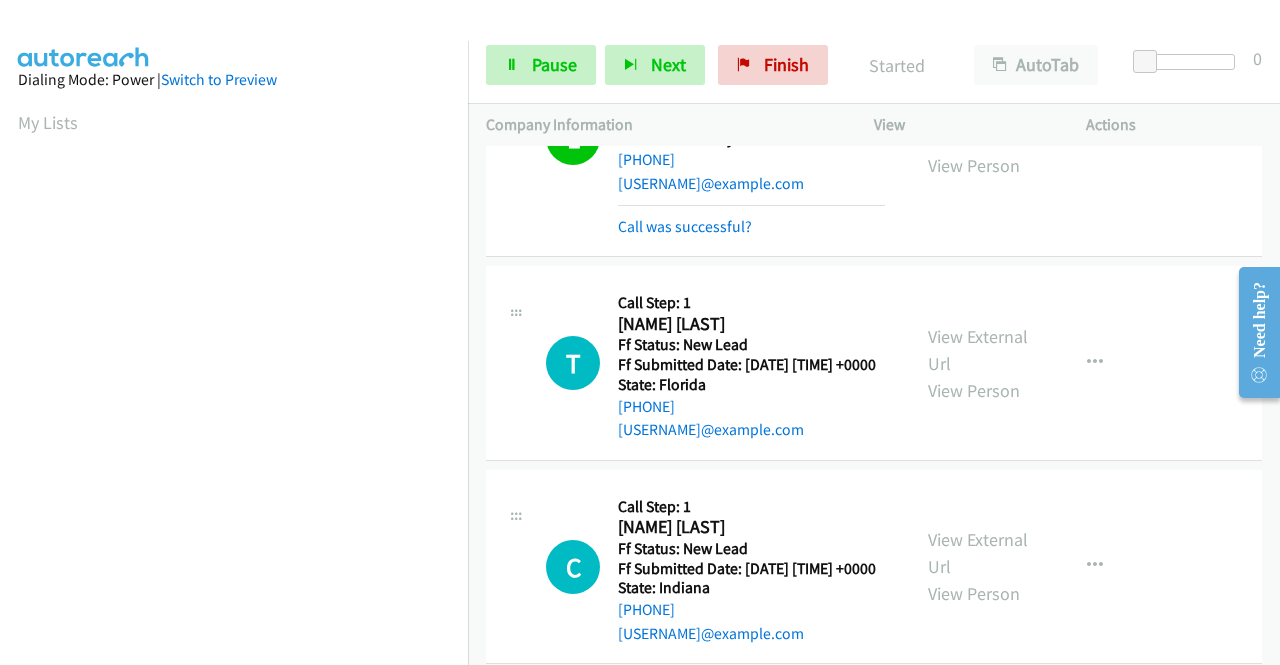scroll, scrollTop: 600, scrollLeft: 0, axis: vertical 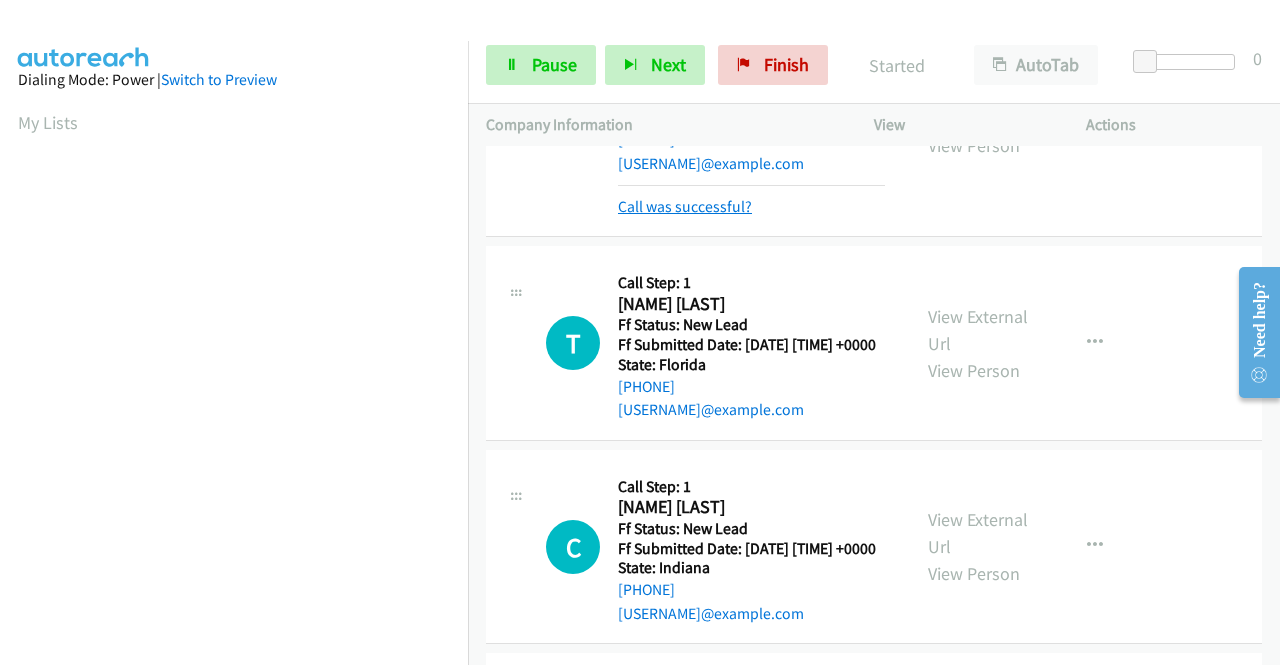 click on "Call was successful?" at bounding box center (685, 206) 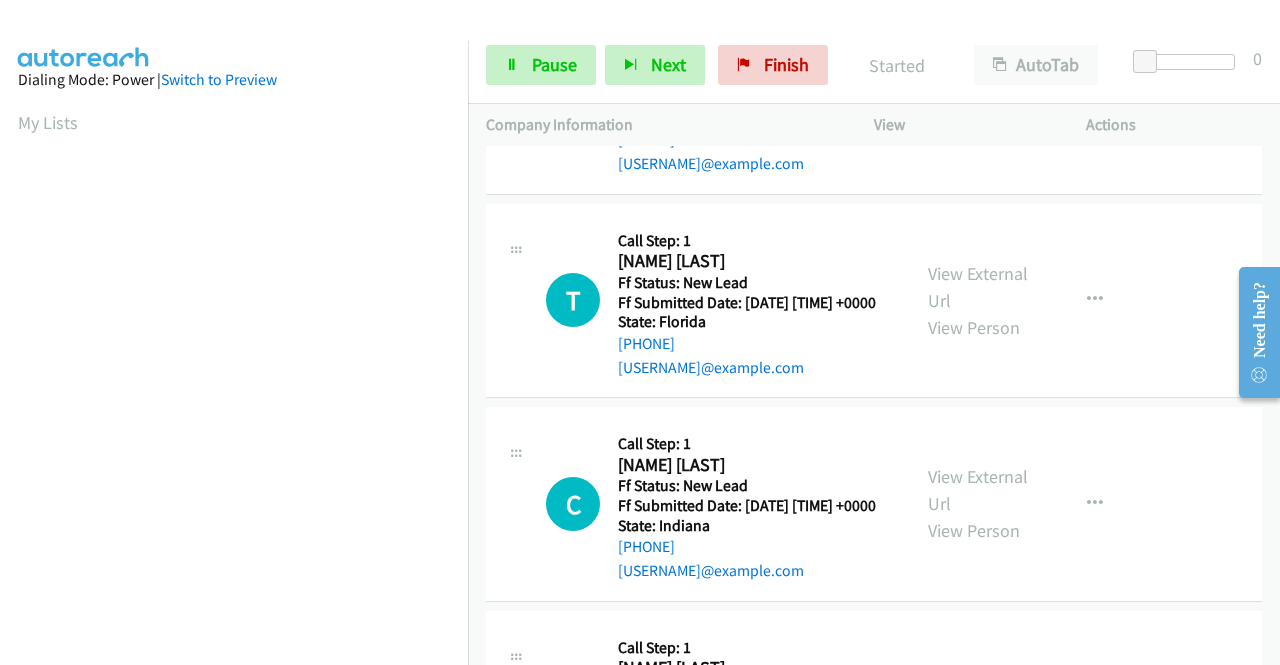 scroll, scrollTop: 578, scrollLeft: 0, axis: vertical 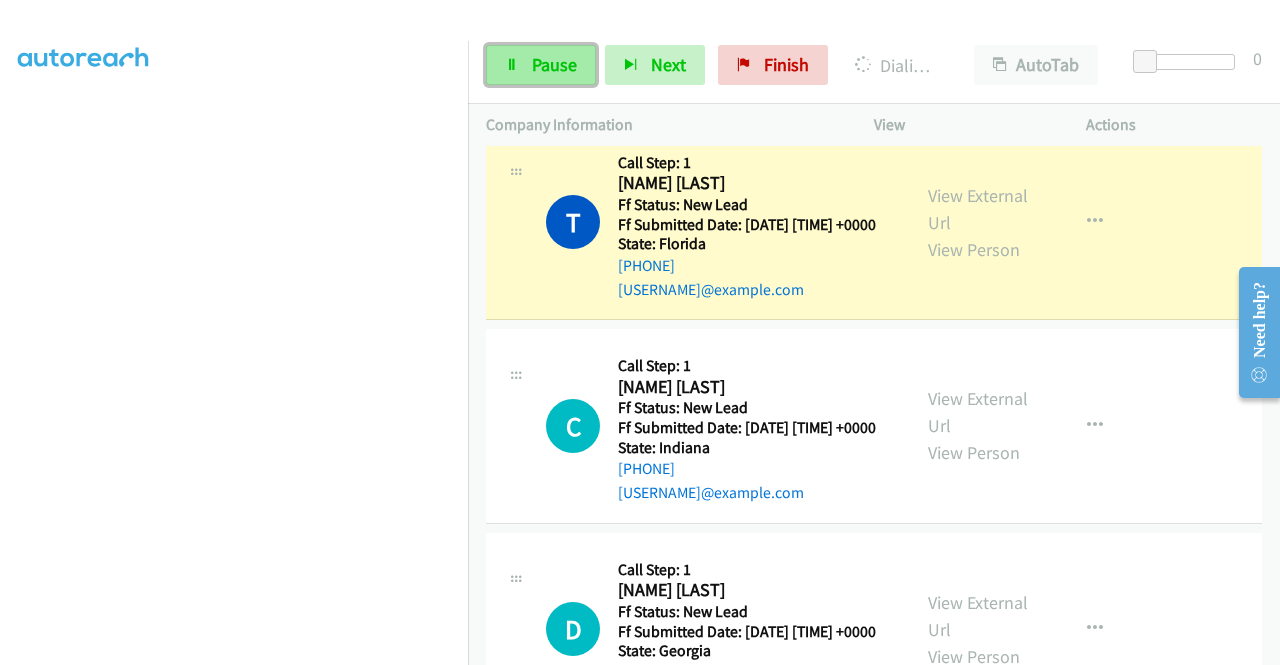 click on "Pause" at bounding box center (554, 64) 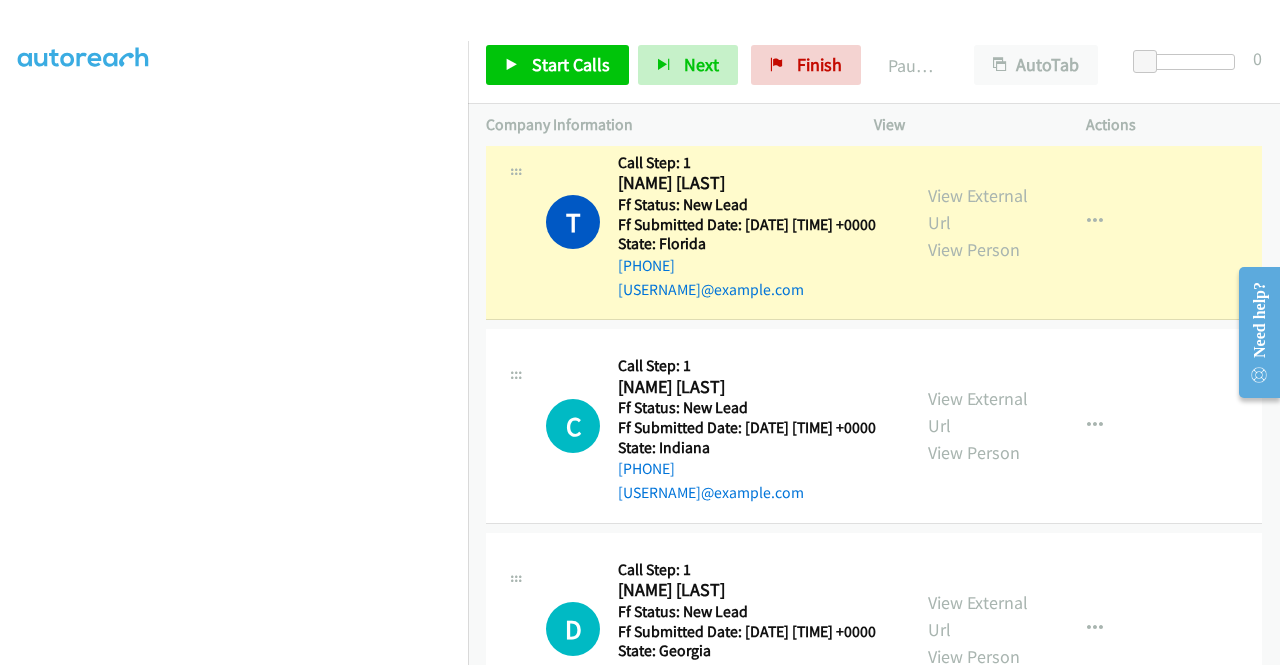 scroll, scrollTop: 0, scrollLeft: 0, axis: both 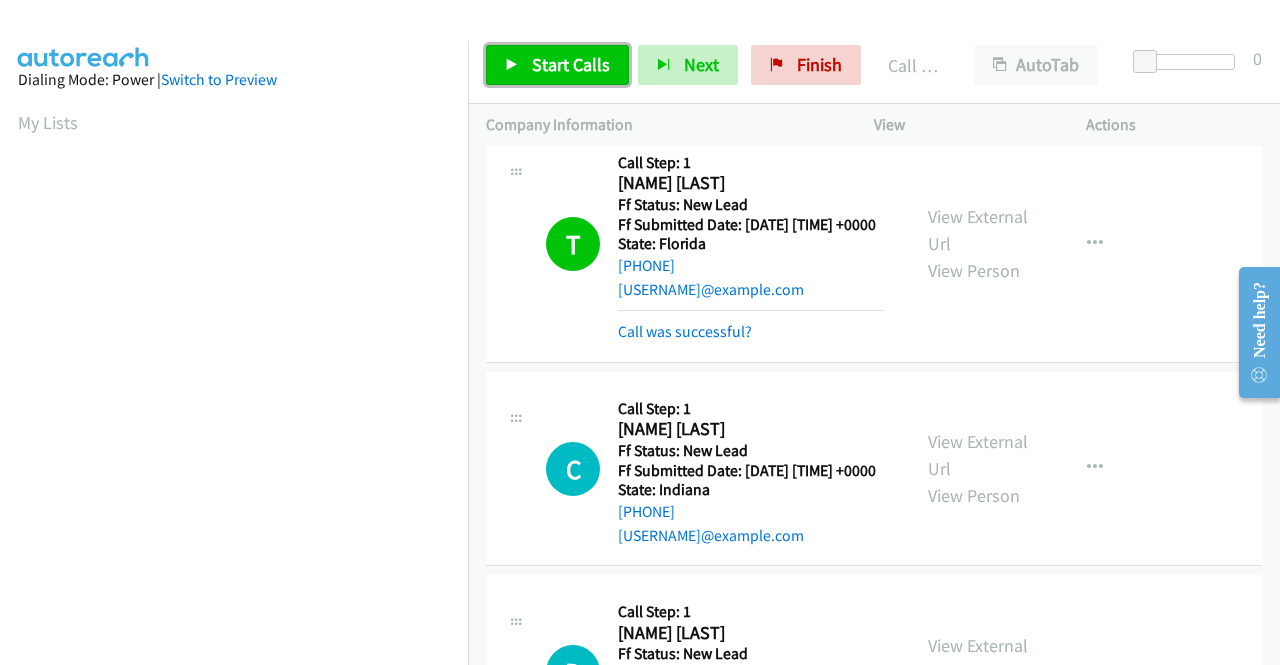 click on "Start Calls" at bounding box center (557, 65) 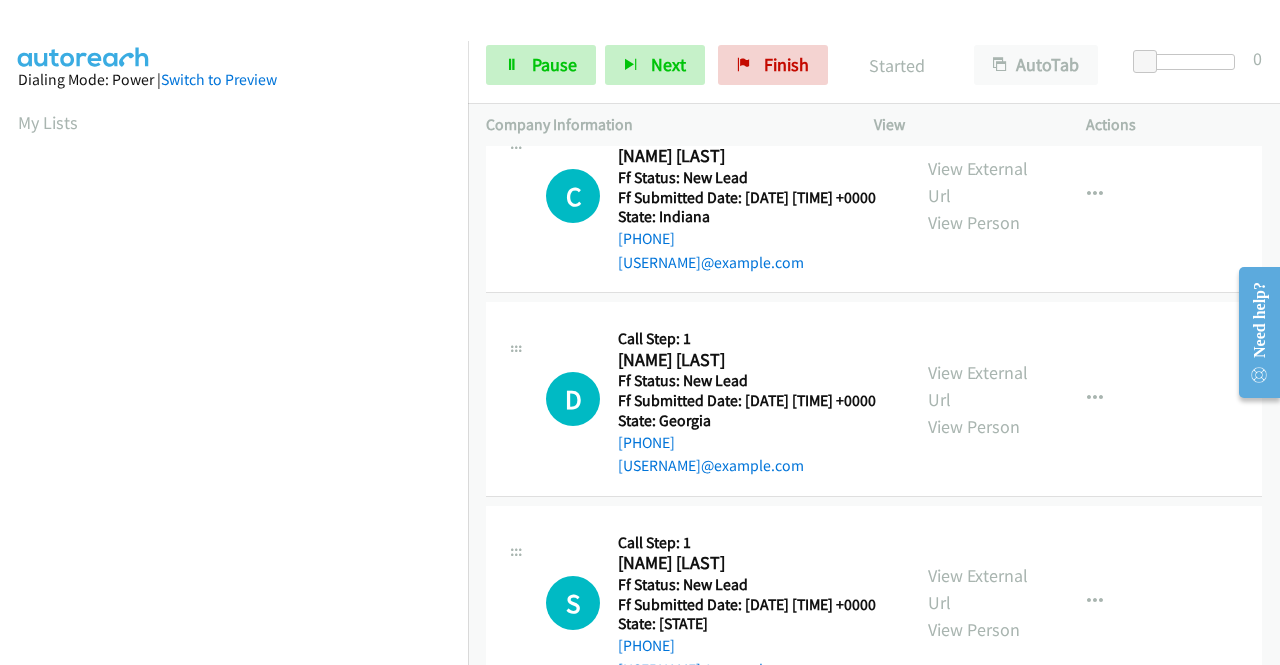 scroll, scrollTop: 978, scrollLeft: 0, axis: vertical 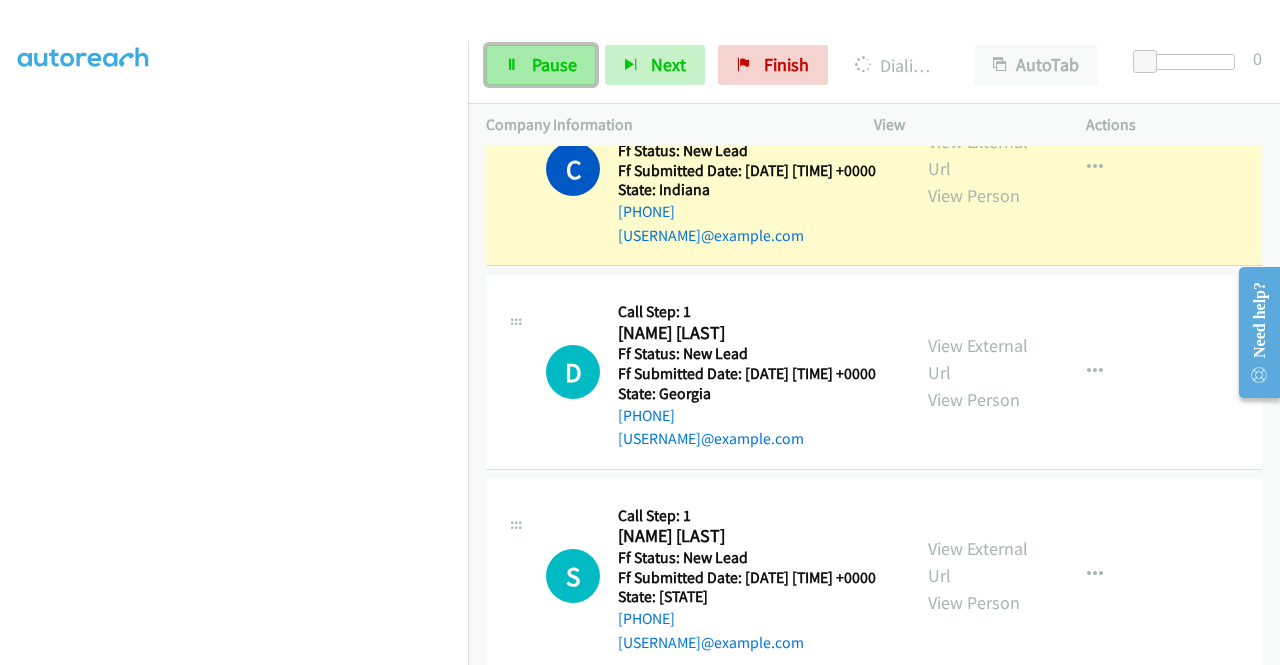 click on "Pause" at bounding box center (554, 64) 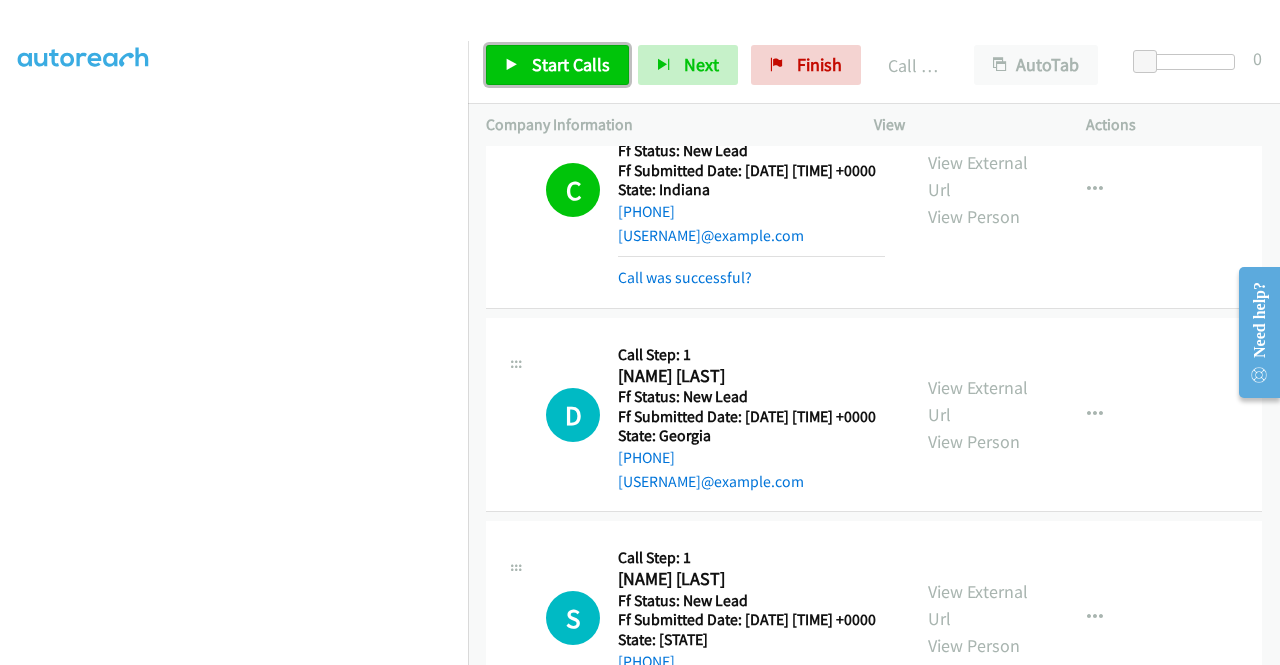click on "Start Calls" at bounding box center (571, 64) 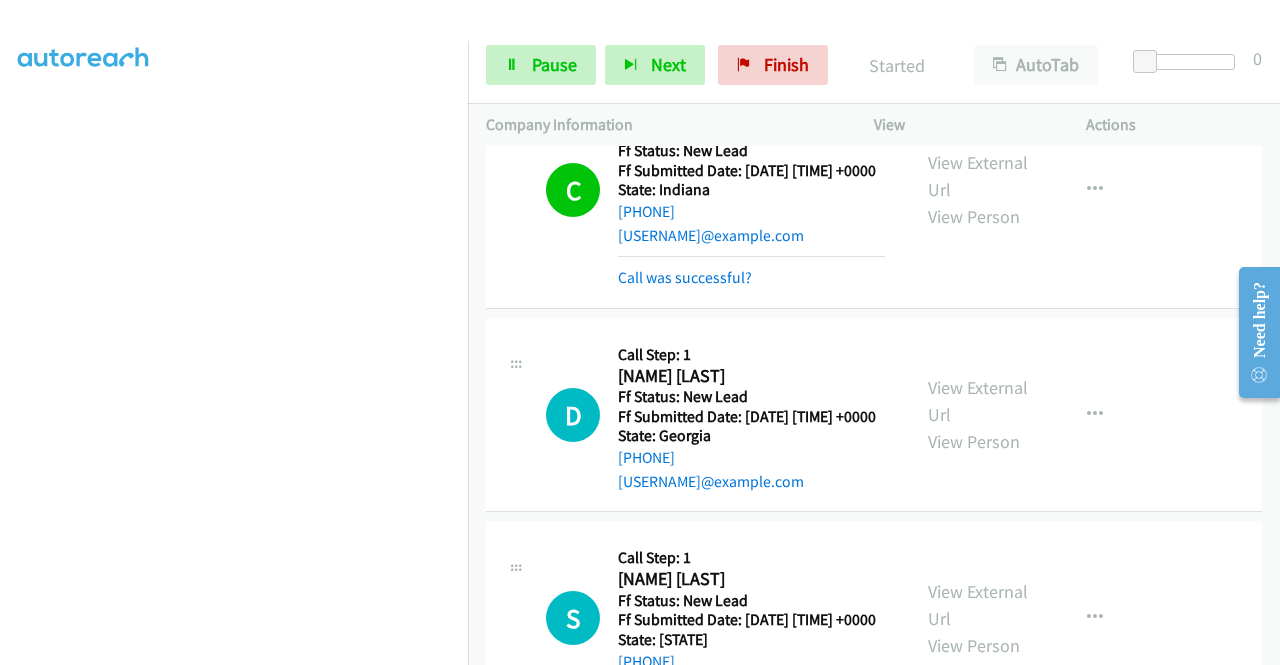 click on "Call was successful?" at bounding box center (751, 278) 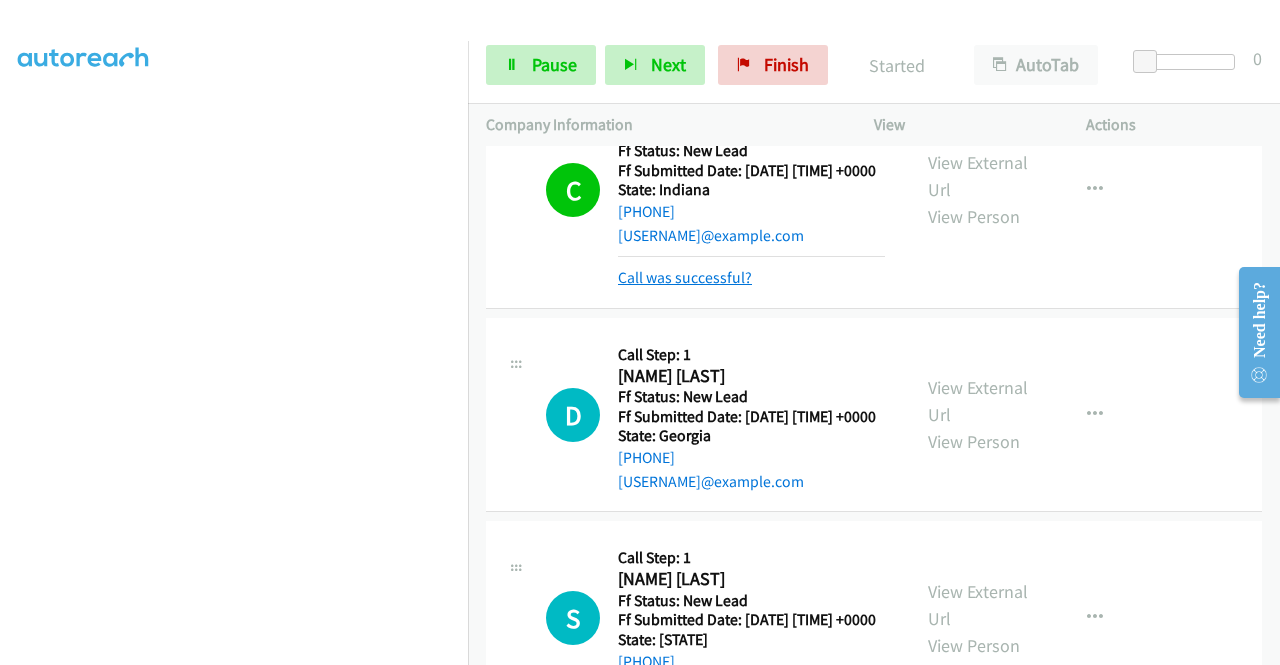 click on "Call was successful?" at bounding box center [685, 277] 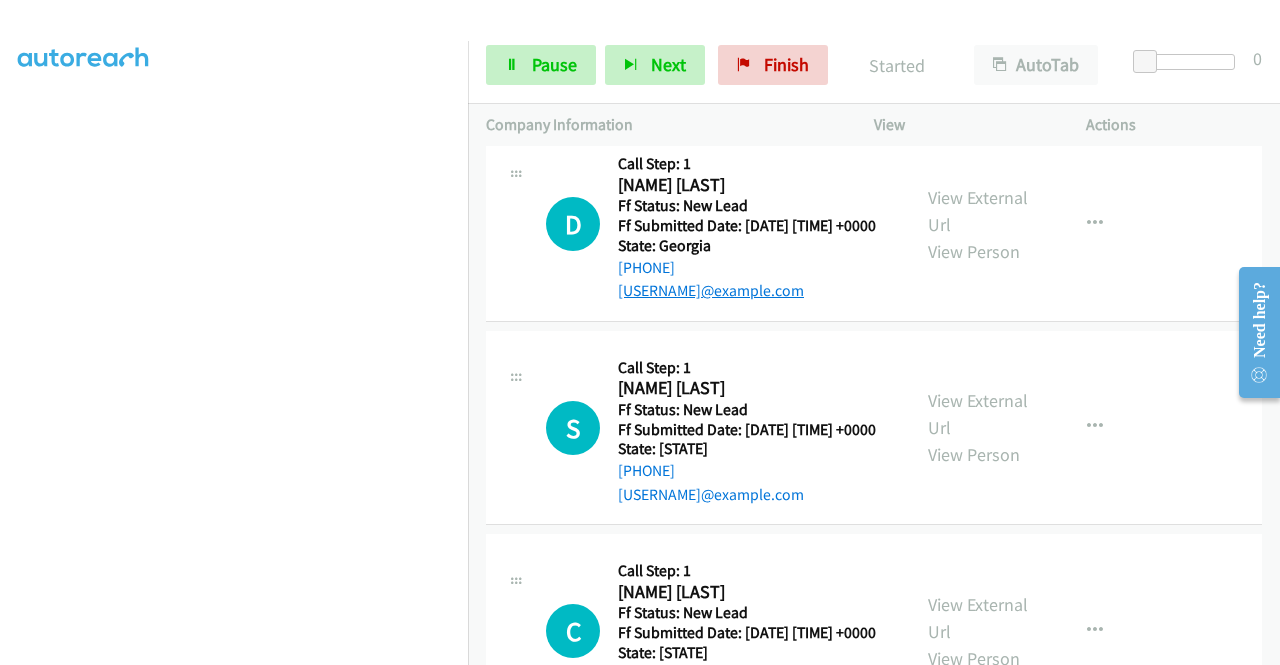 scroll, scrollTop: 1178, scrollLeft: 0, axis: vertical 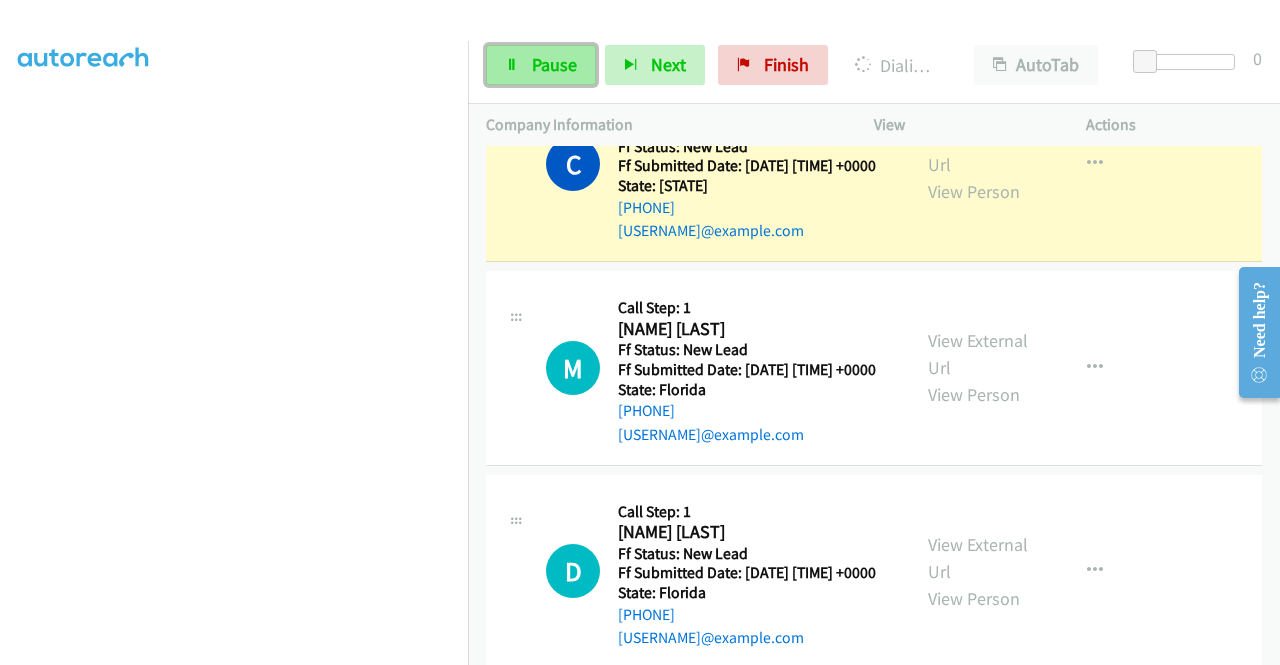 click on "Pause" at bounding box center (554, 64) 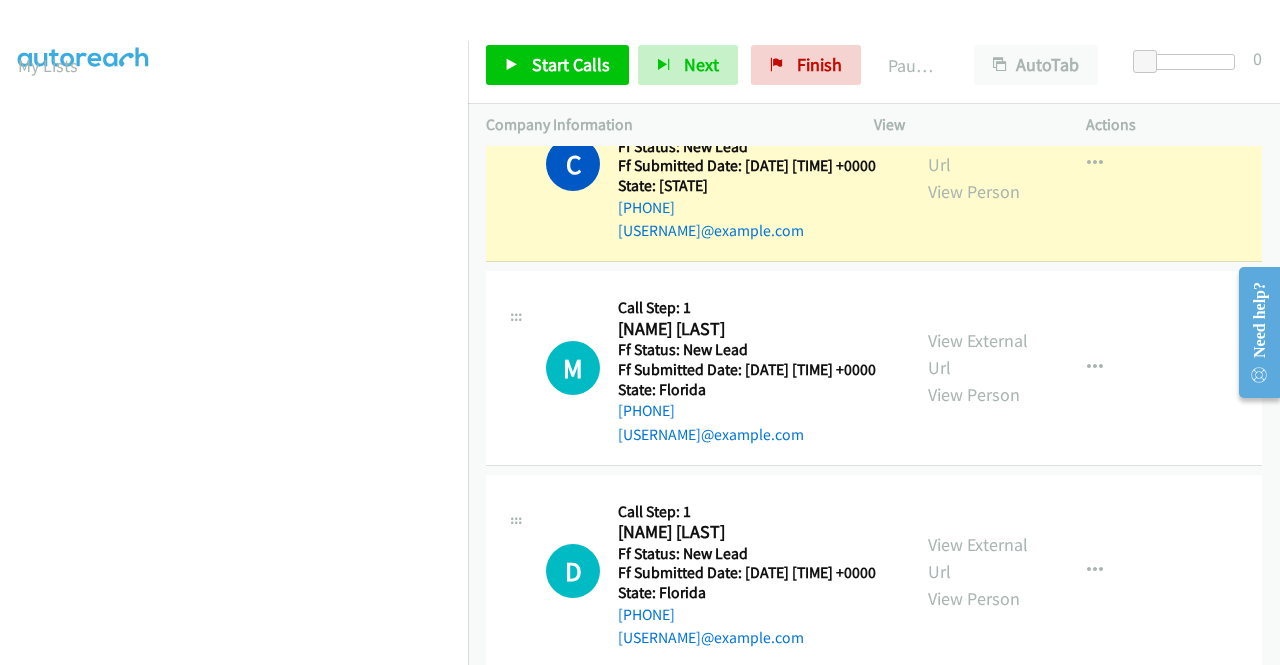 scroll, scrollTop: 56, scrollLeft: 0, axis: vertical 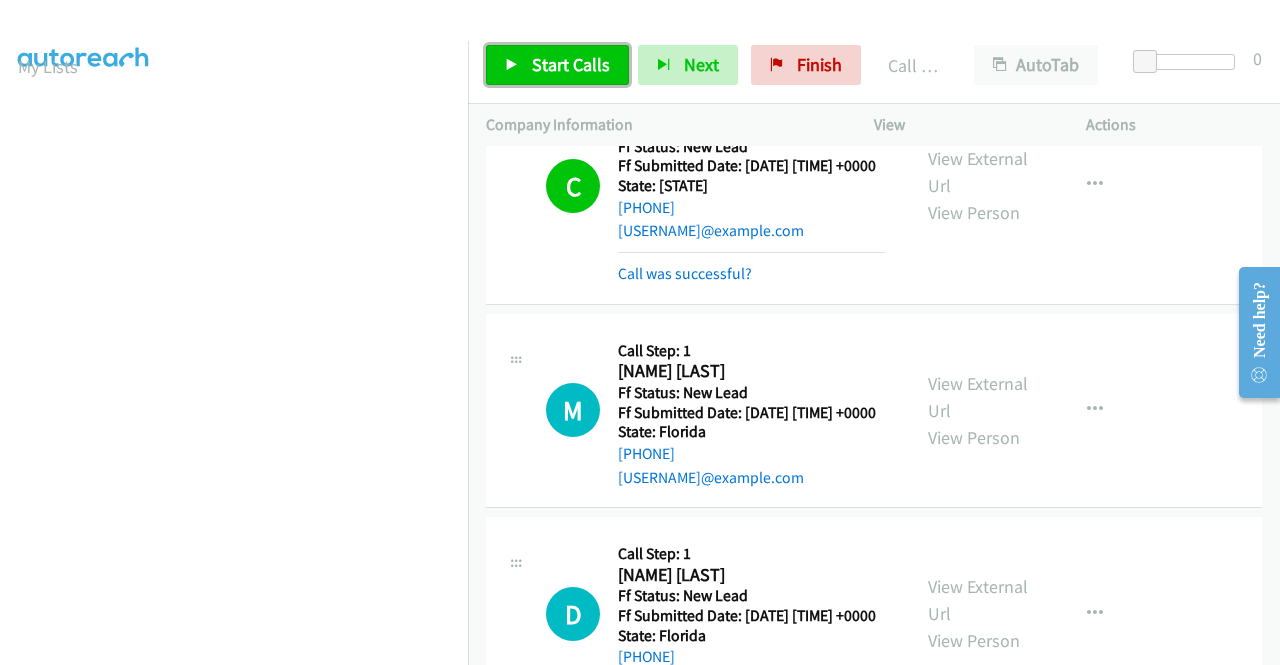click on "Start Calls" at bounding box center (571, 64) 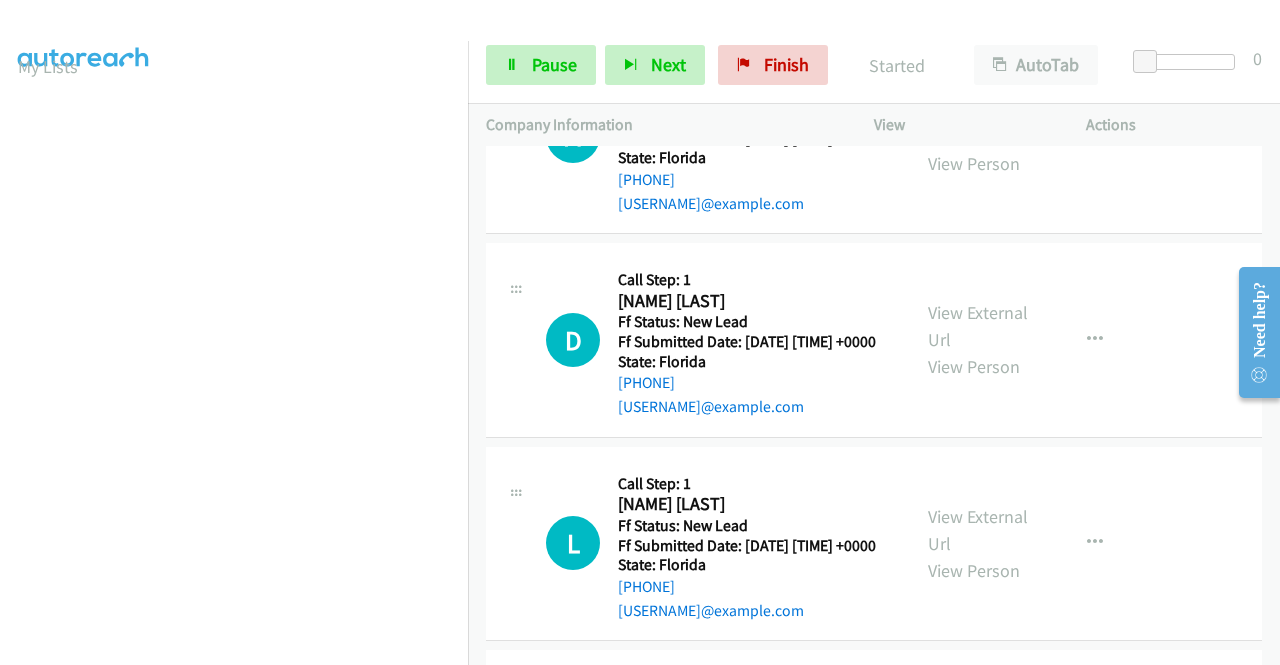 scroll, scrollTop: 1978, scrollLeft: 0, axis: vertical 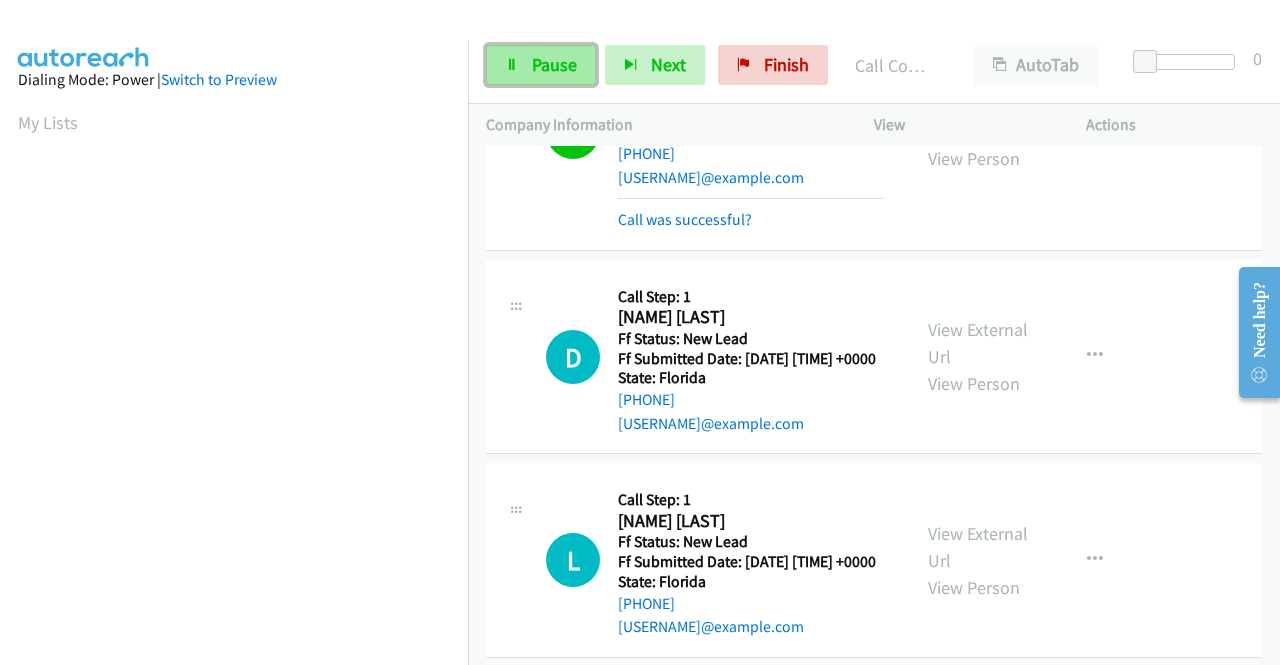 click on "Pause" at bounding box center (554, 64) 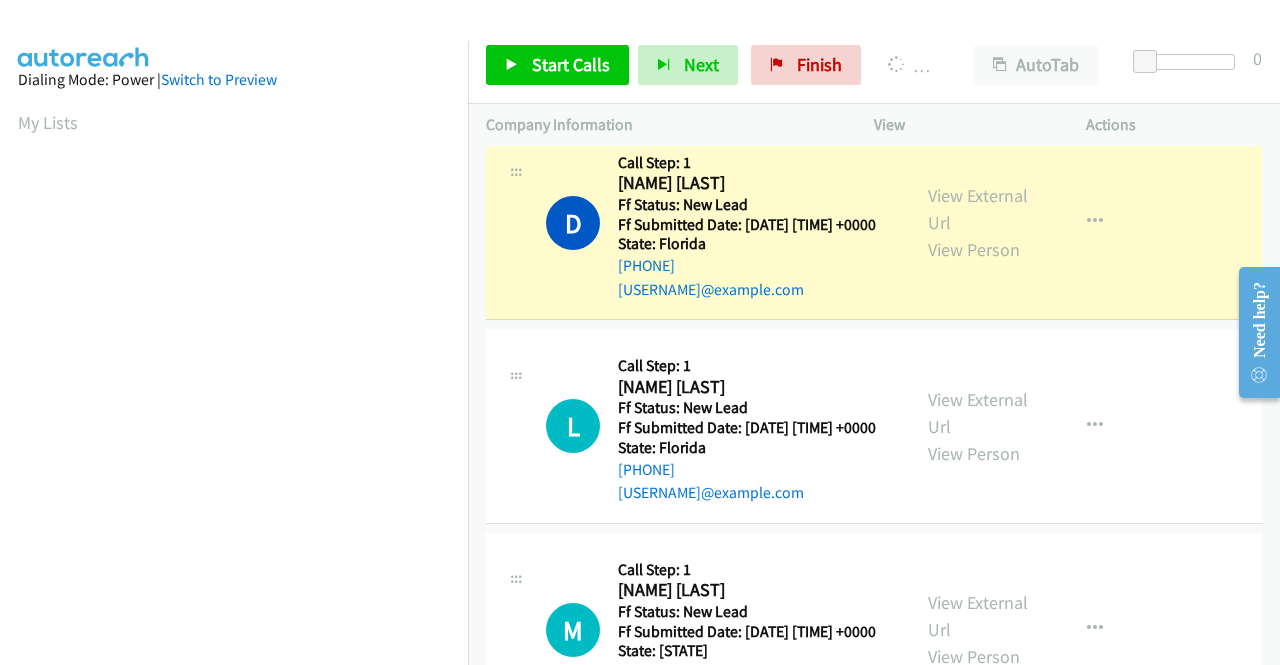 scroll, scrollTop: 2178, scrollLeft: 0, axis: vertical 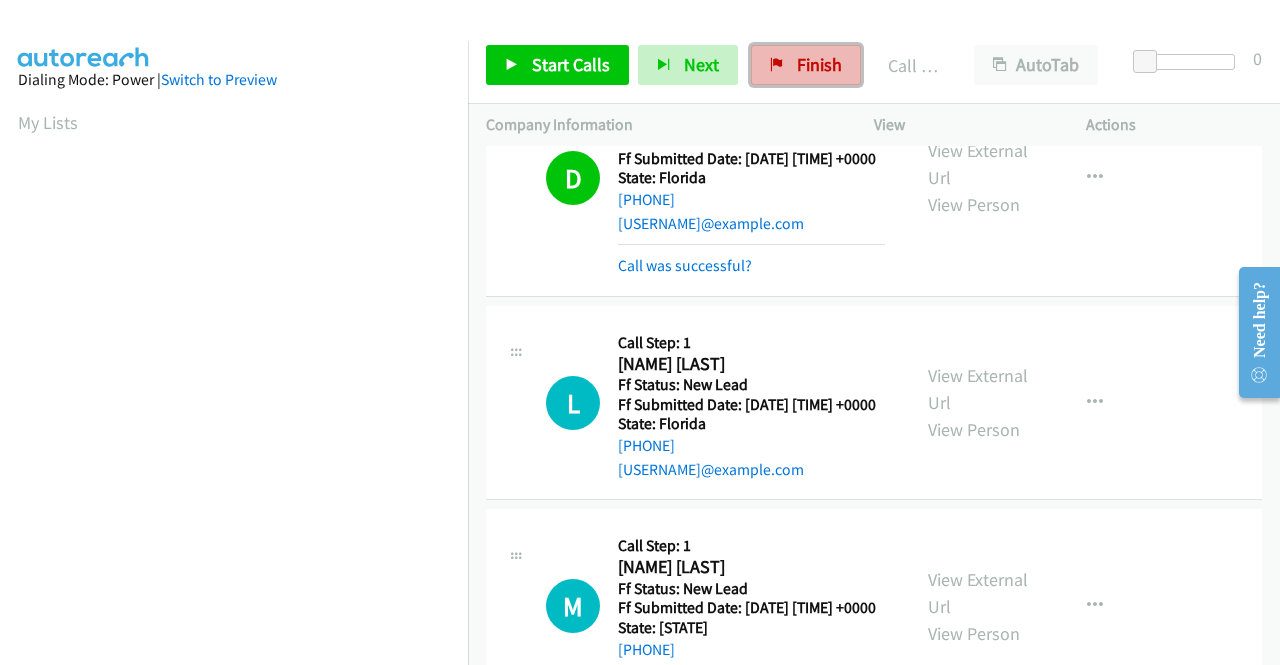 click on "Finish" at bounding box center [819, 64] 